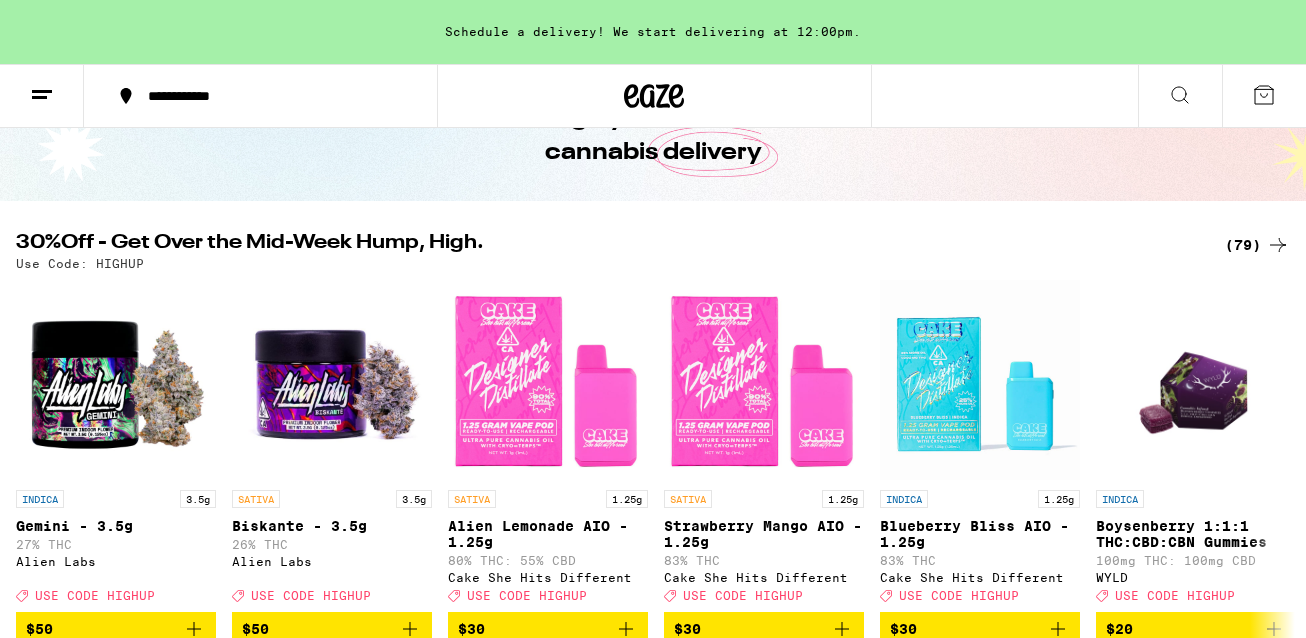 scroll, scrollTop: 217, scrollLeft: 0, axis: vertical 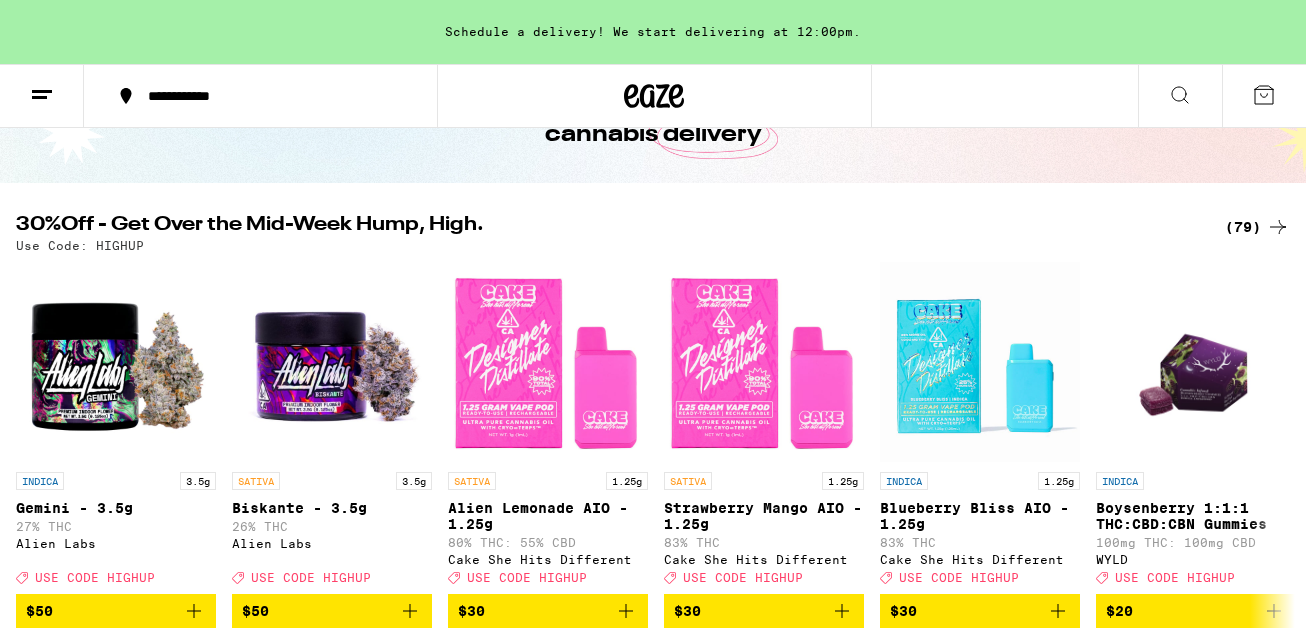 click on "(79)" at bounding box center [1257, 227] 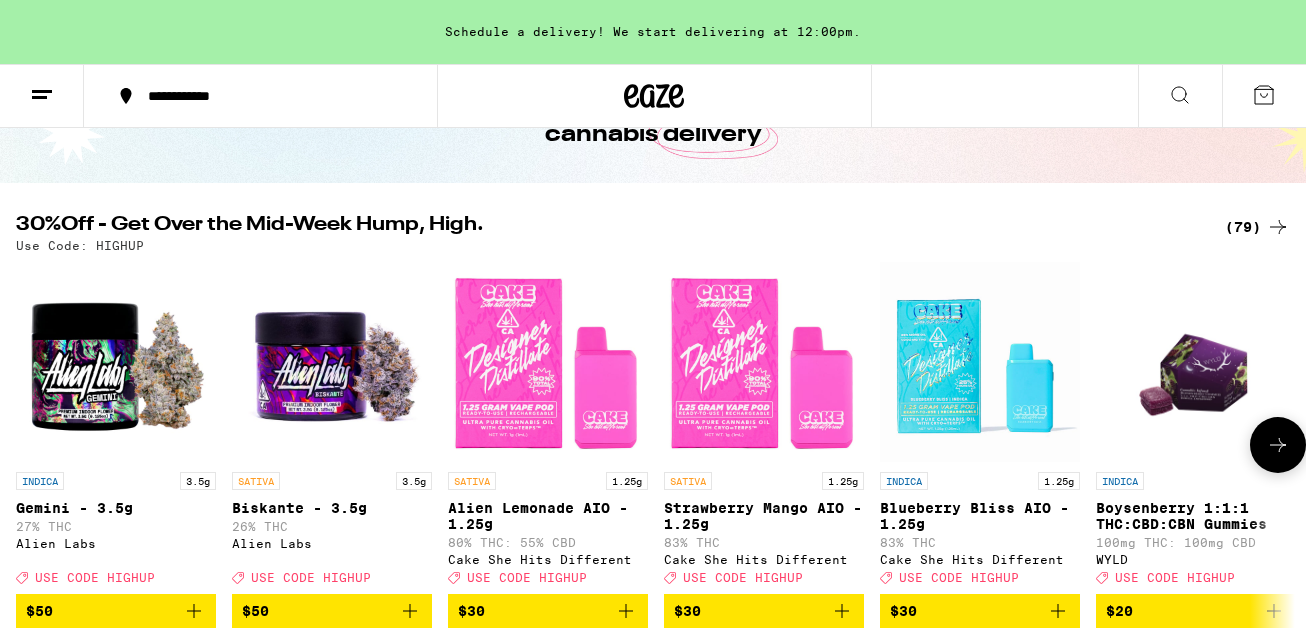 scroll, scrollTop: 0, scrollLeft: 0, axis: both 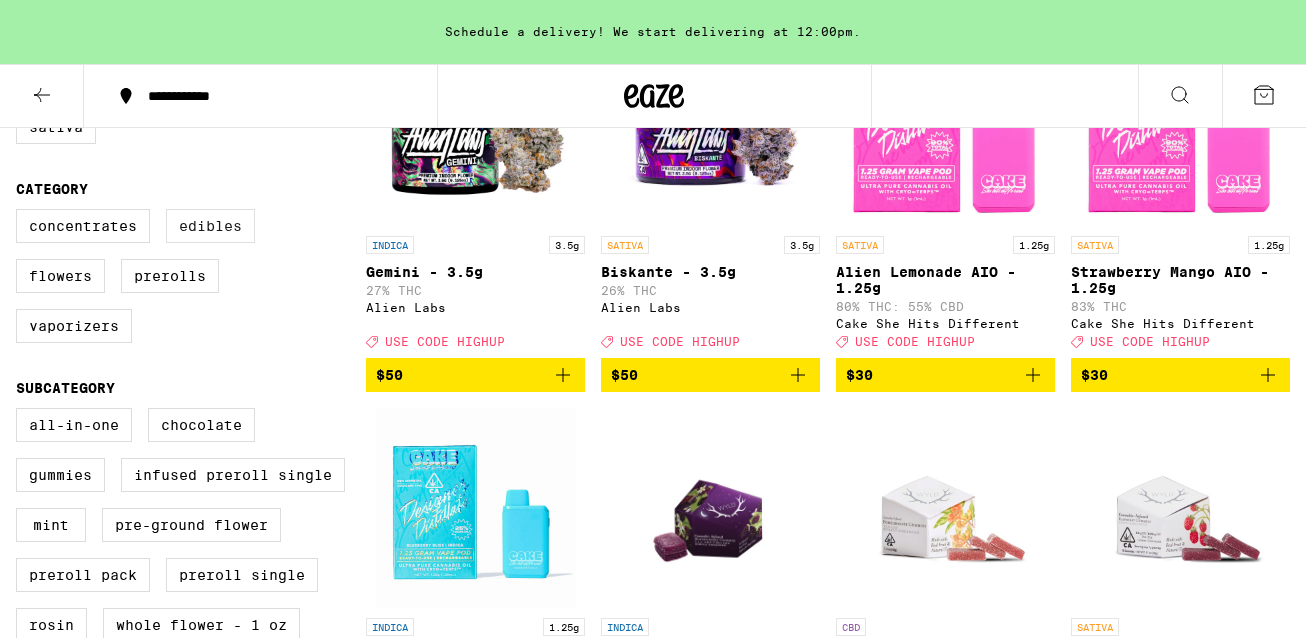 click on "Edibles" at bounding box center [210, 226] 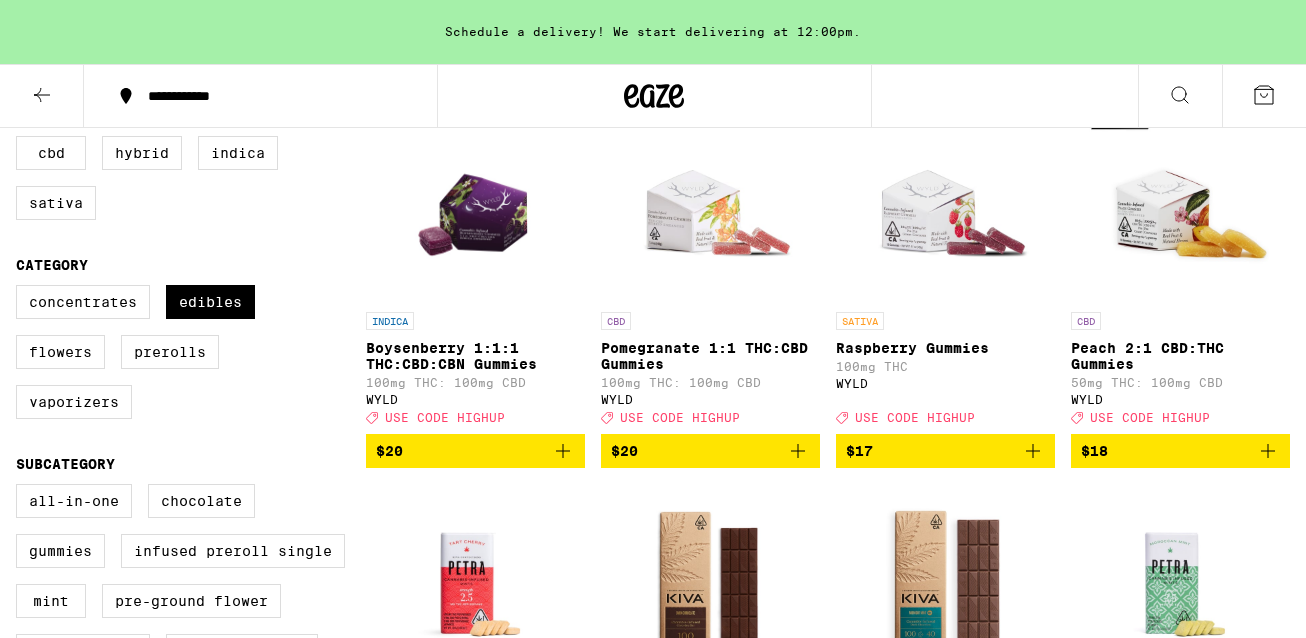 scroll, scrollTop: 238, scrollLeft: 0, axis: vertical 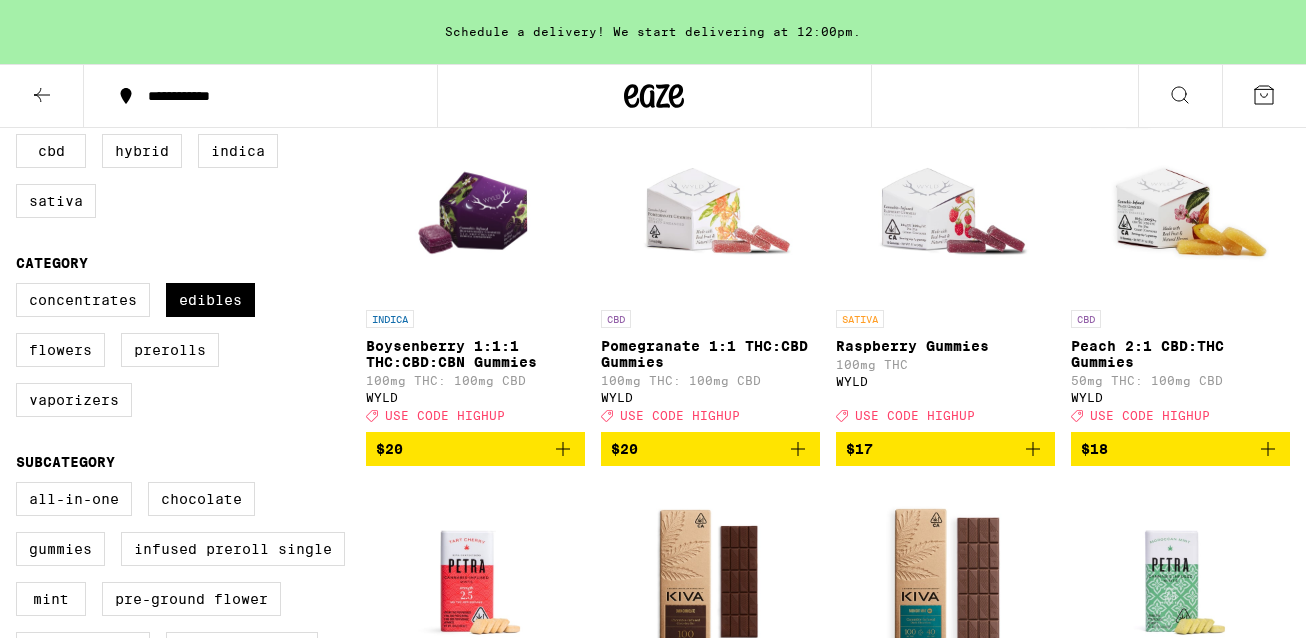 click on "Raspberry Gummies" at bounding box center [945, 346] 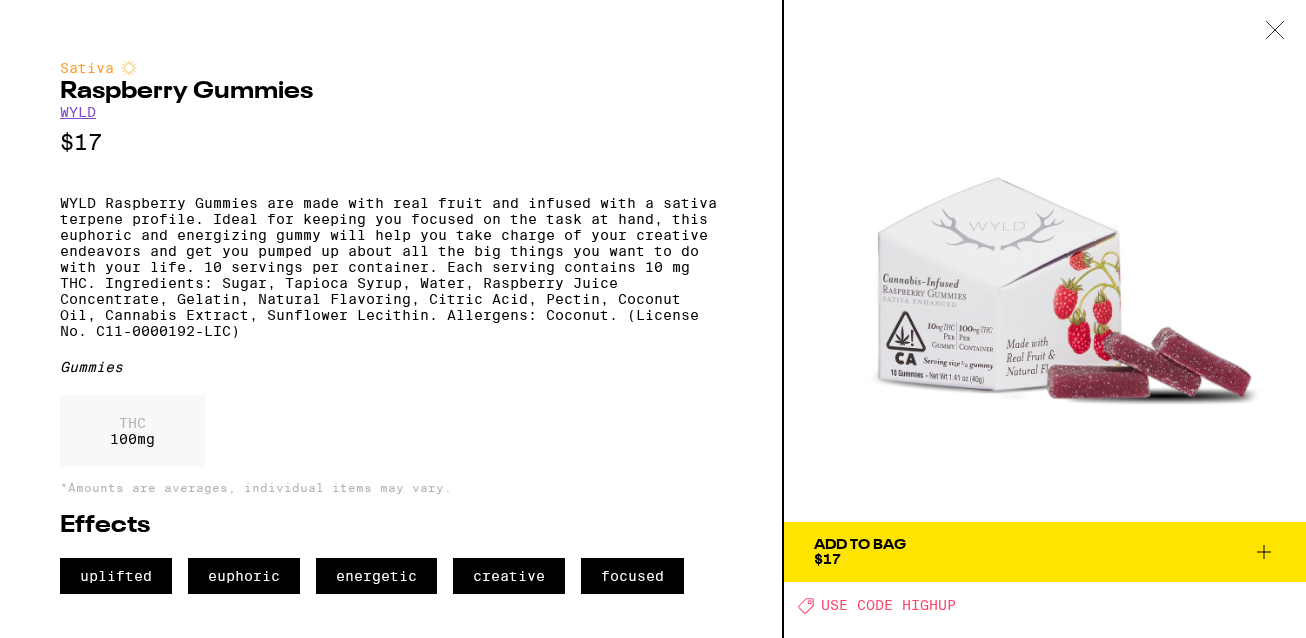 click 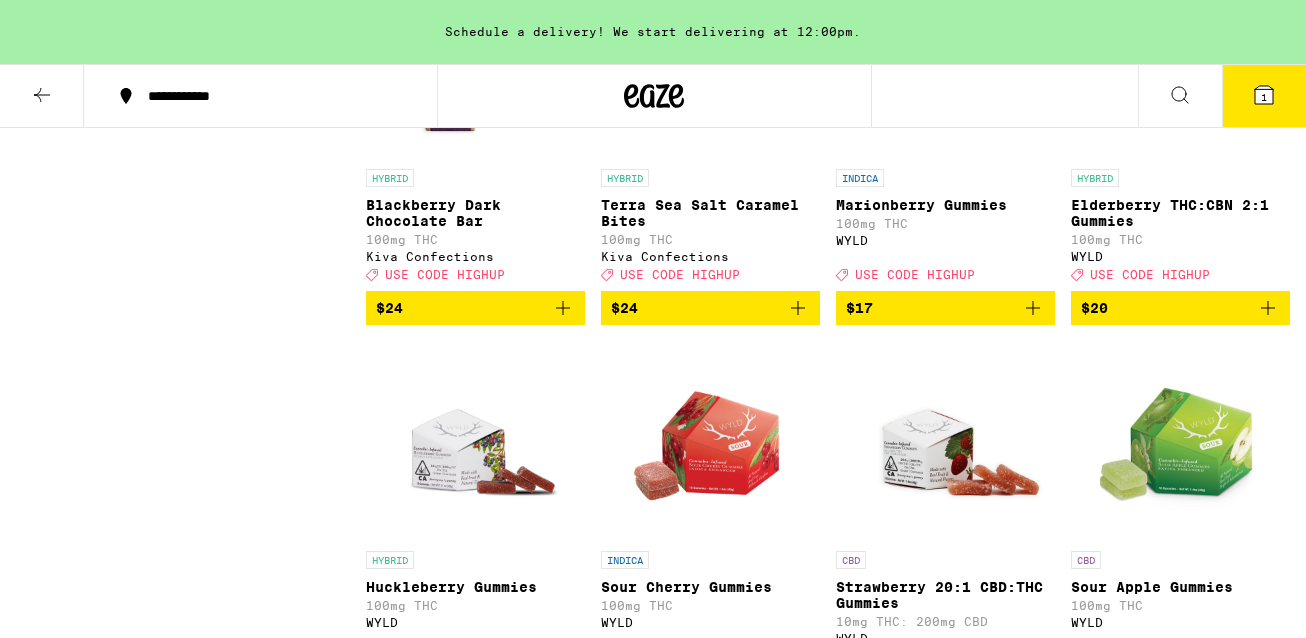 scroll, scrollTop: 1712, scrollLeft: 0, axis: vertical 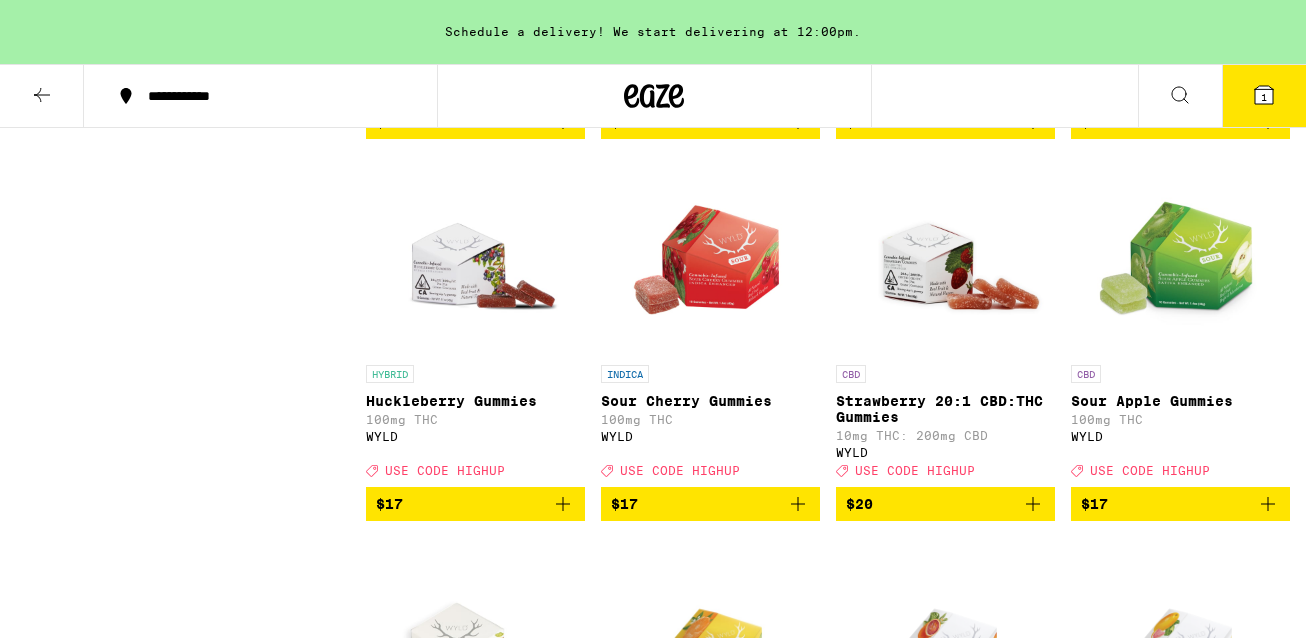 click at bounding box center [711, 255] 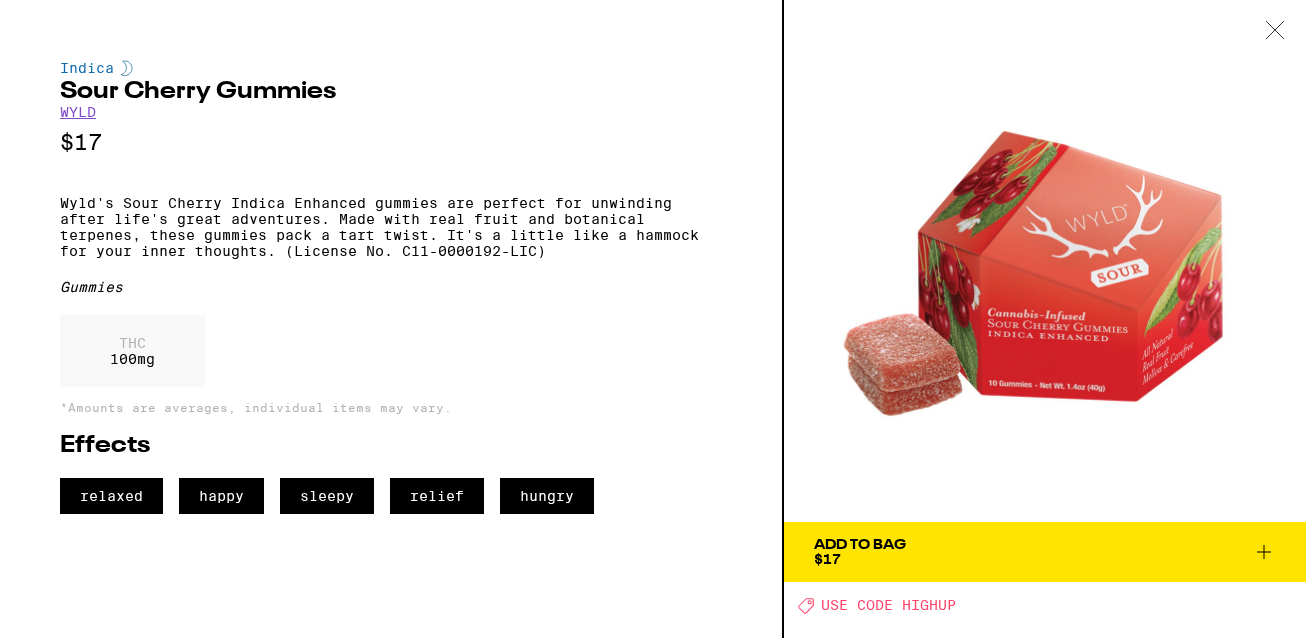 click 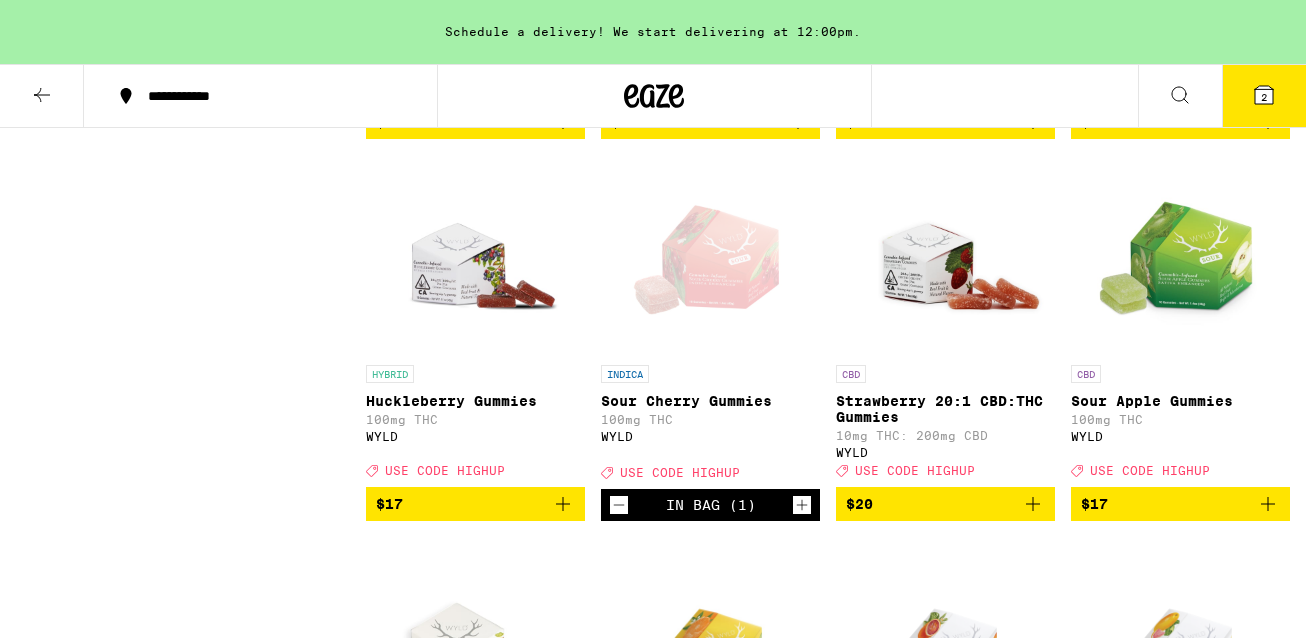 click on "$17" at bounding box center [475, 504] 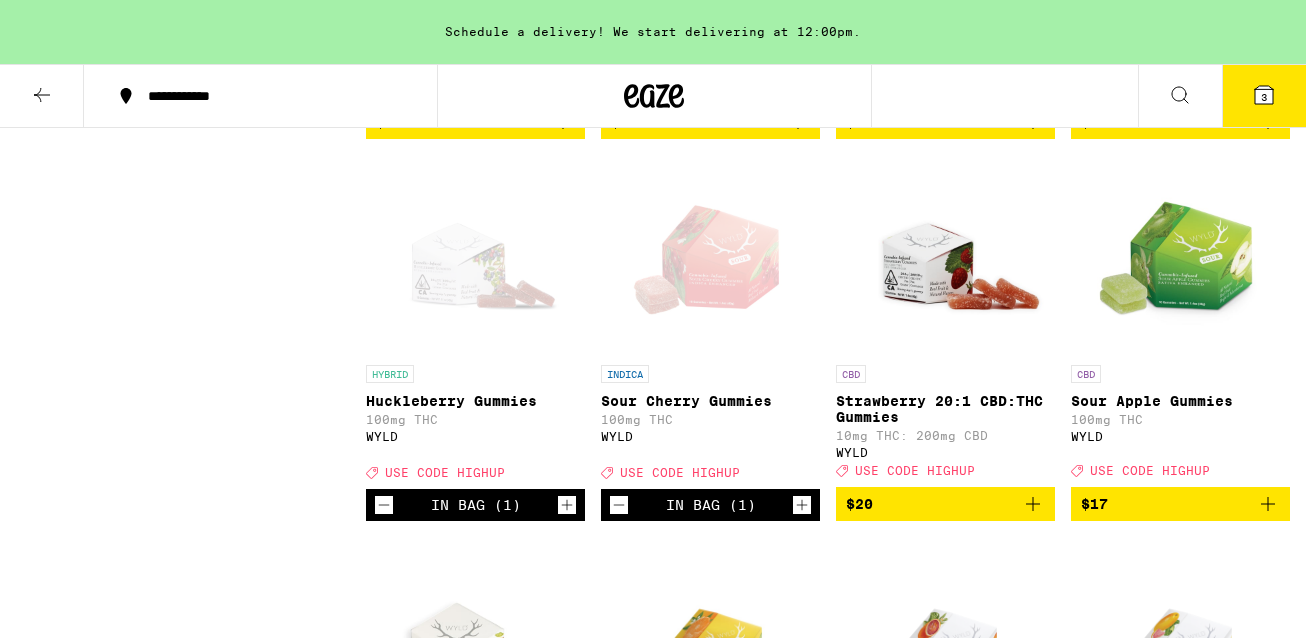 click 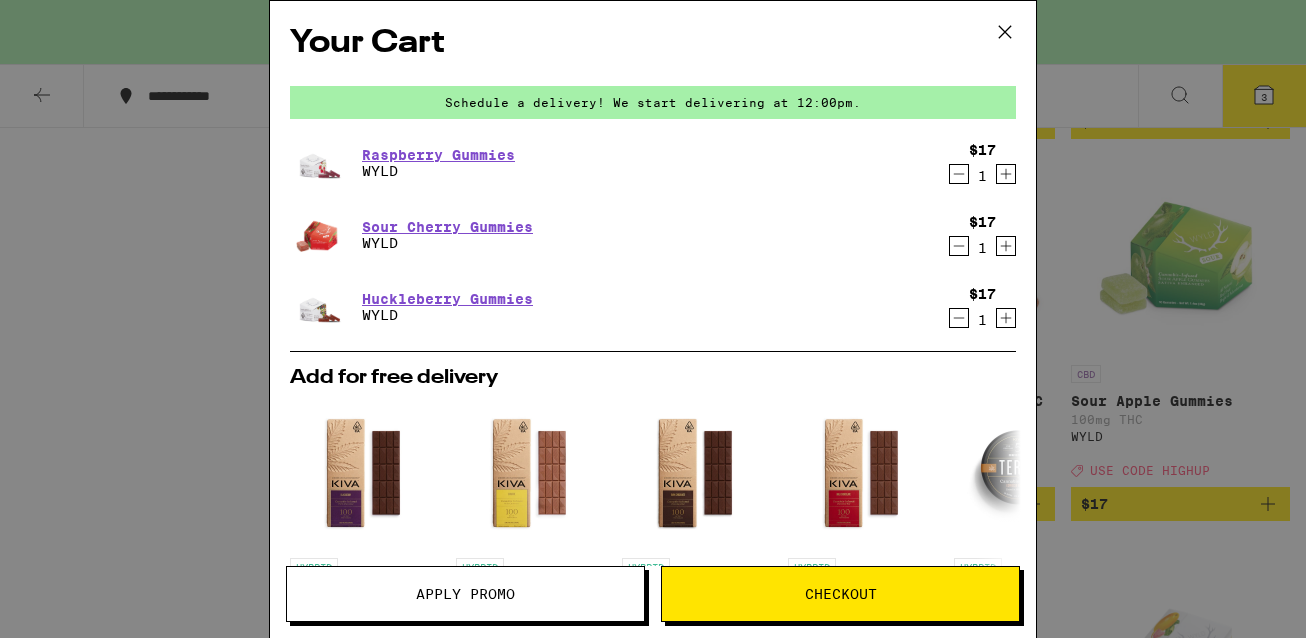 click 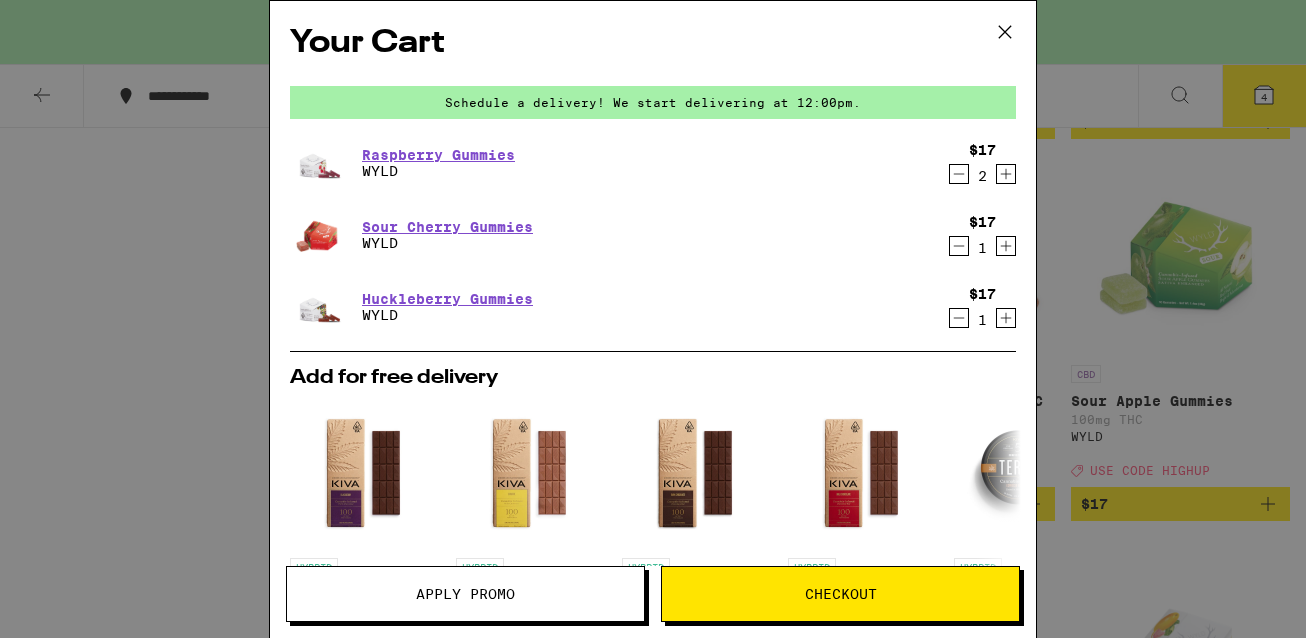 click 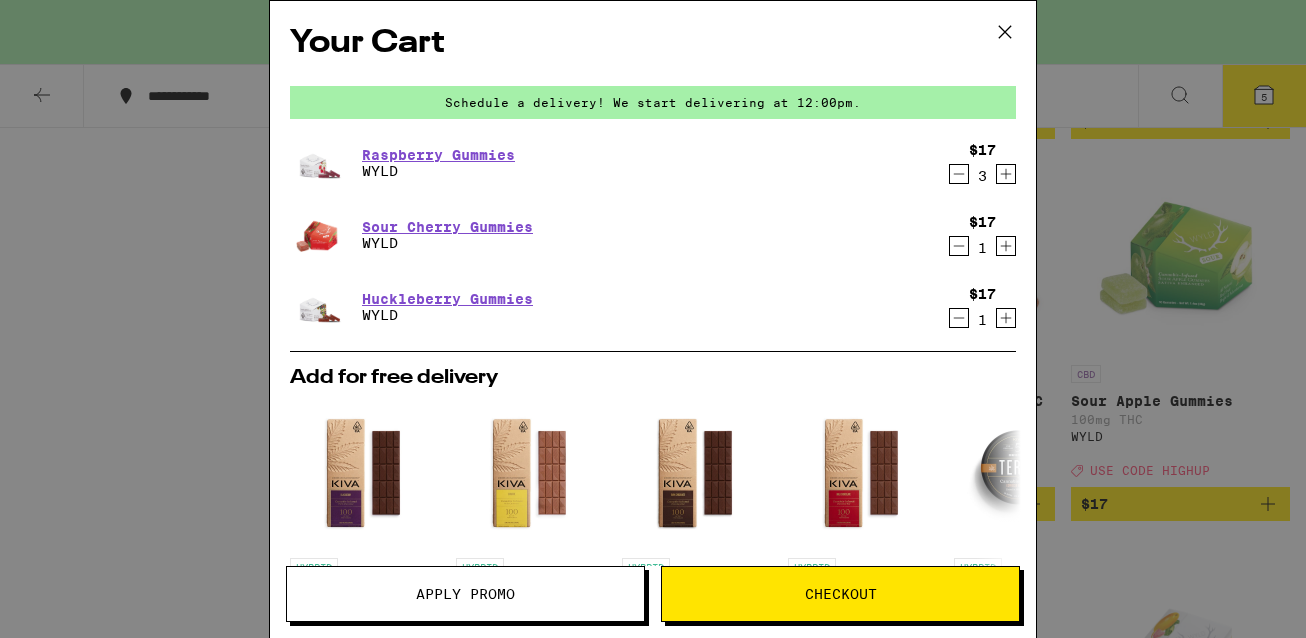 click 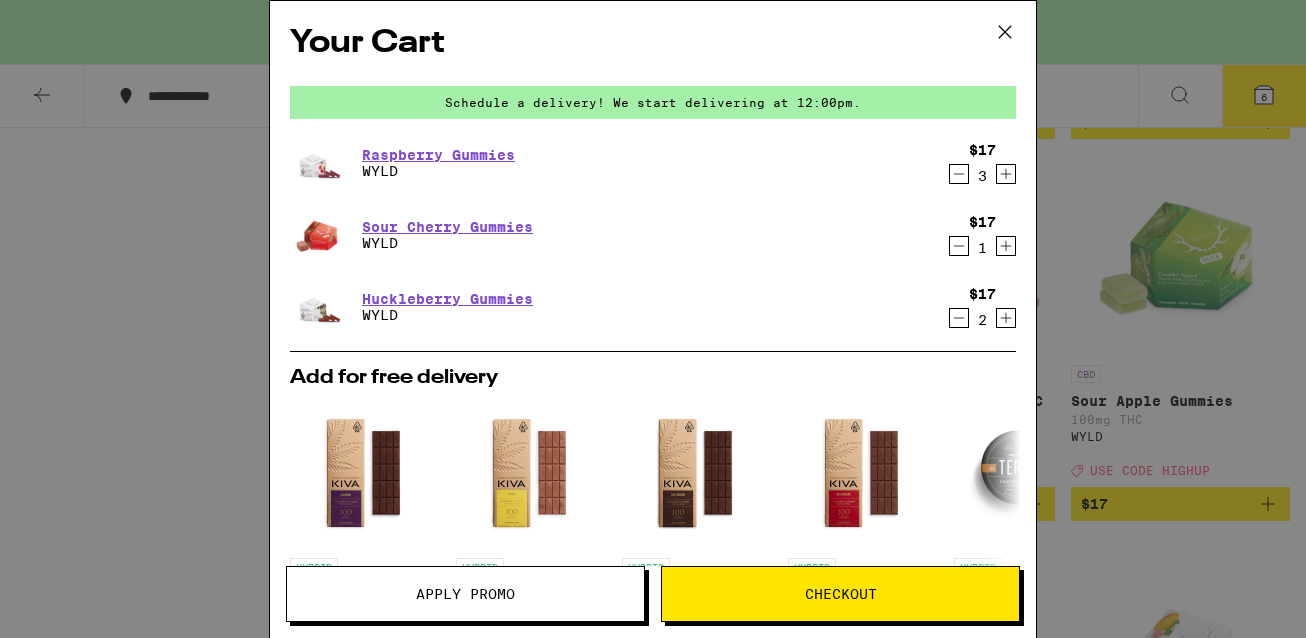 click 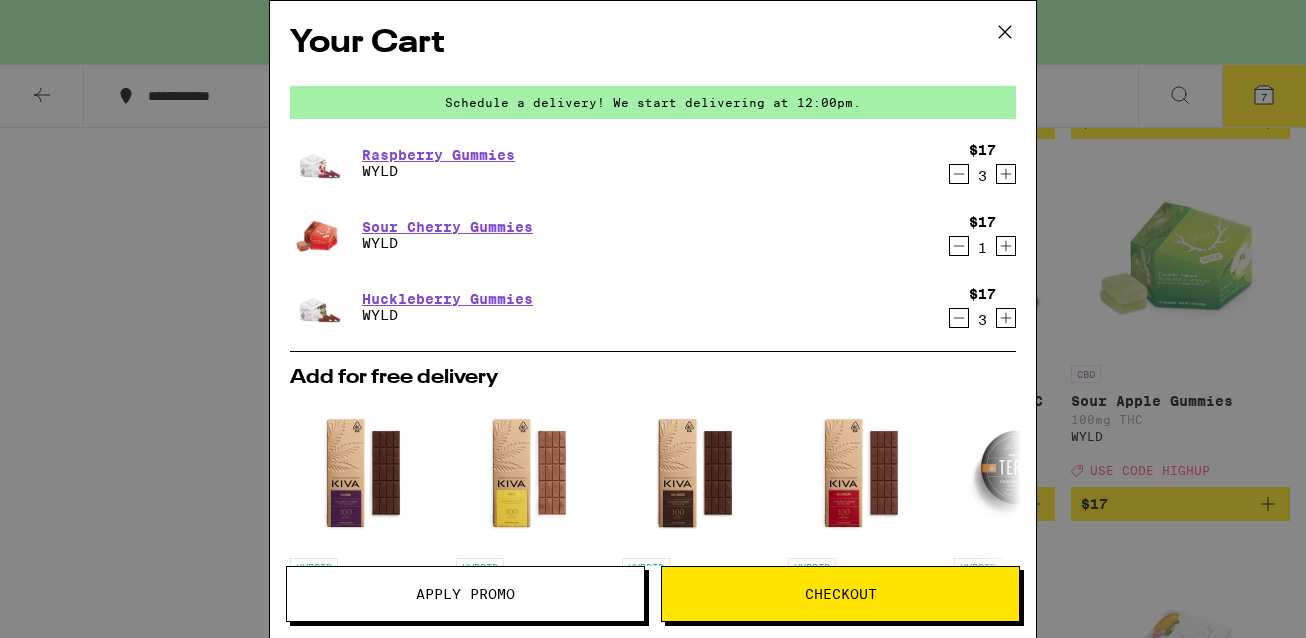 click 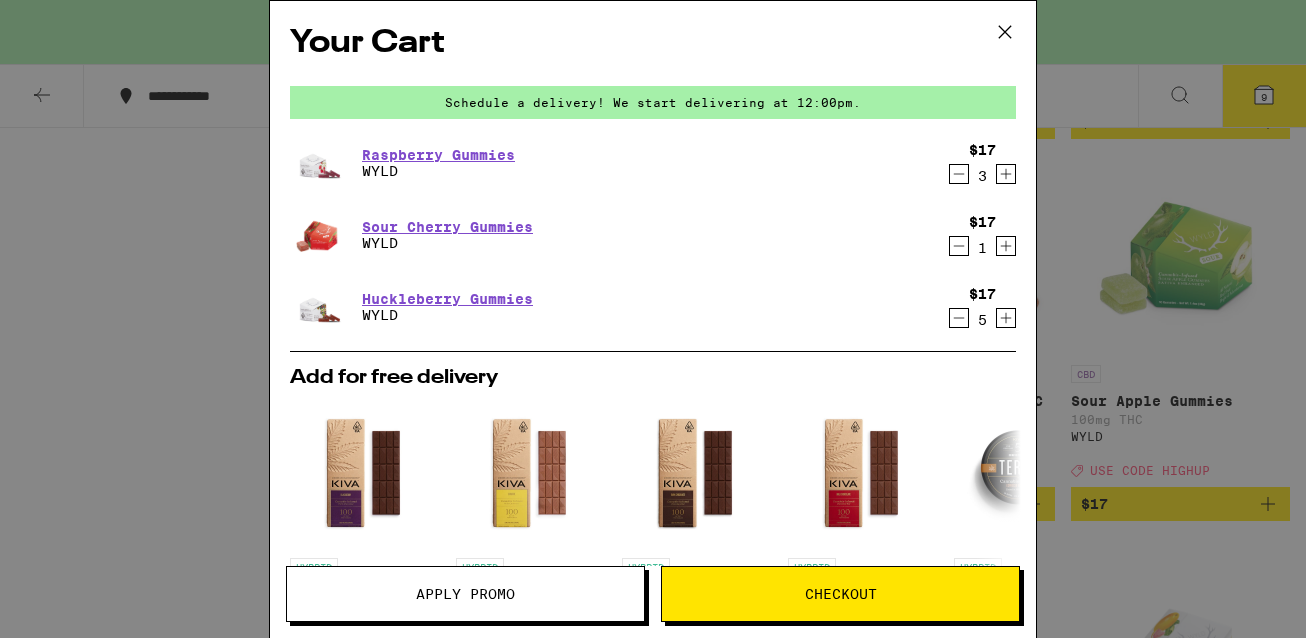 click 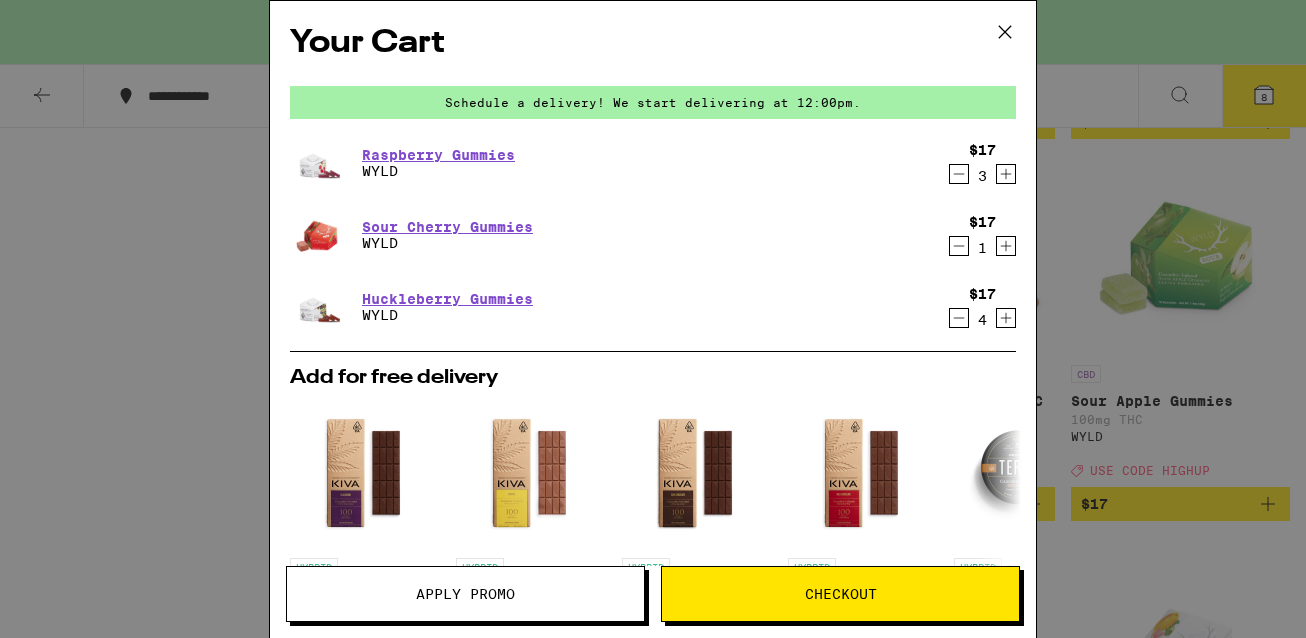 click 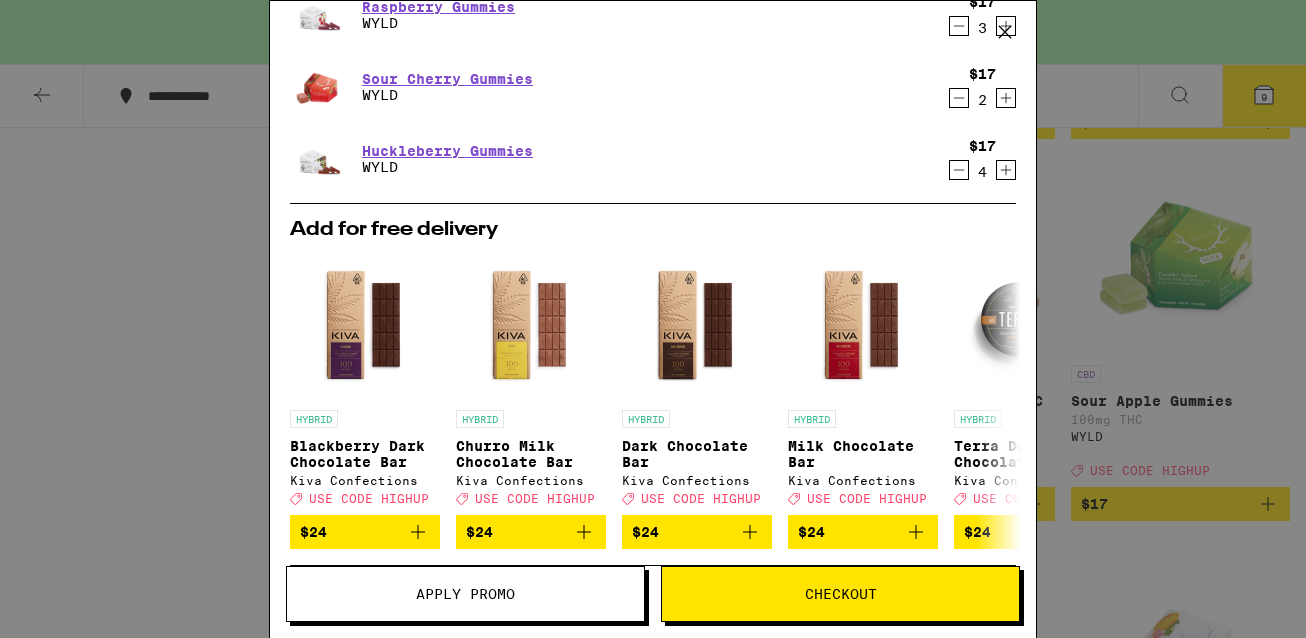scroll, scrollTop: 153, scrollLeft: 0, axis: vertical 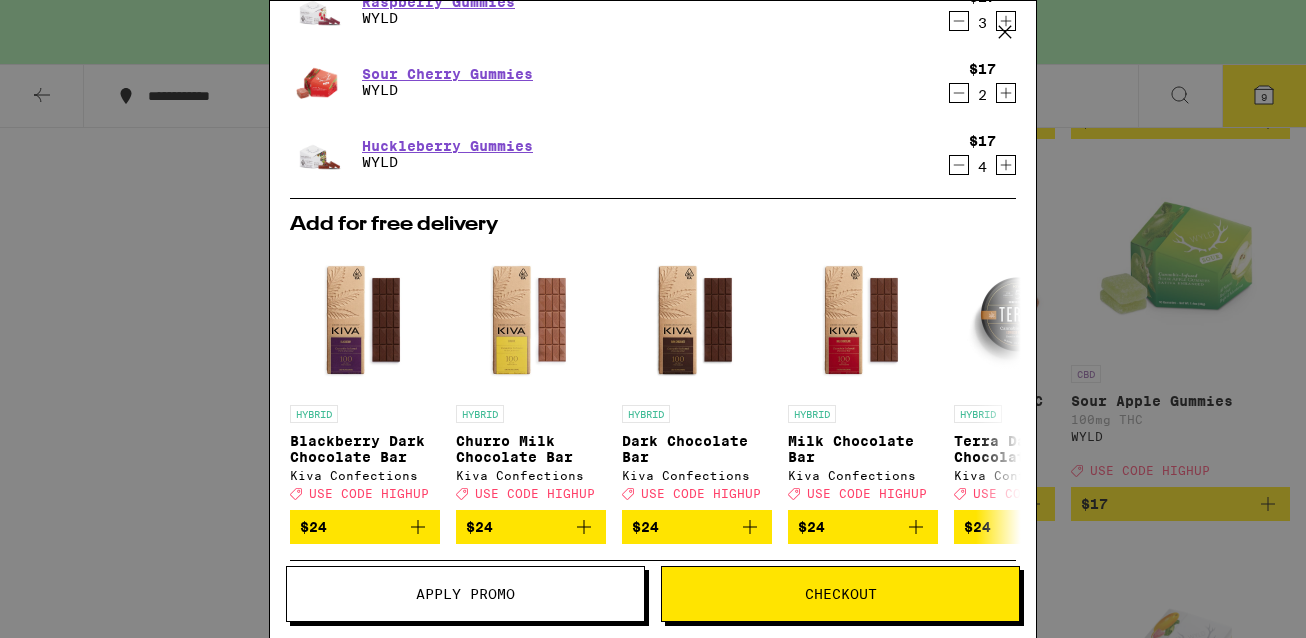 click on "Apply Promo" at bounding box center (465, 594) 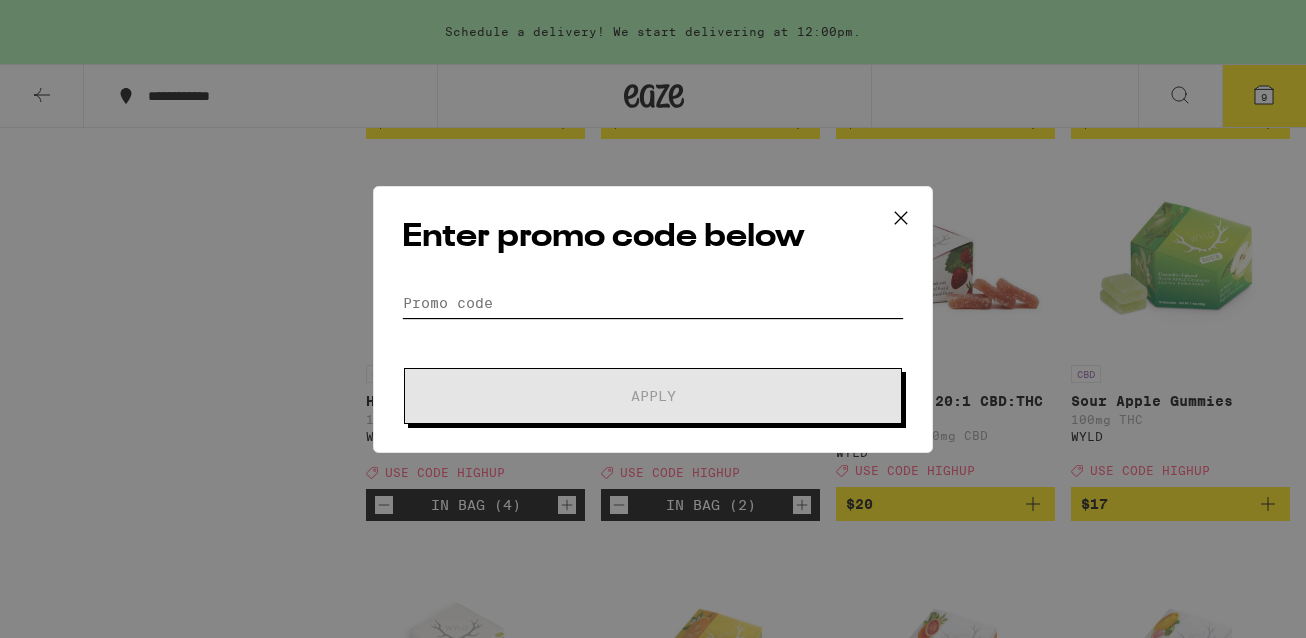 click on "Promo Code" at bounding box center [653, 303] 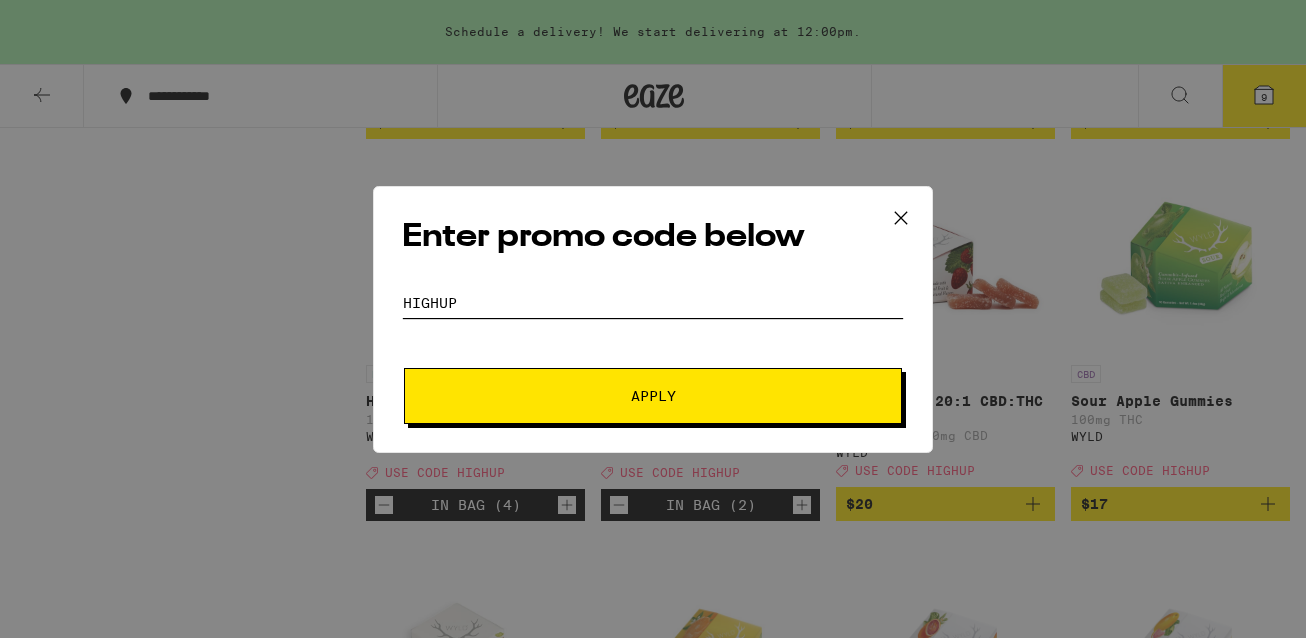 type on "highup" 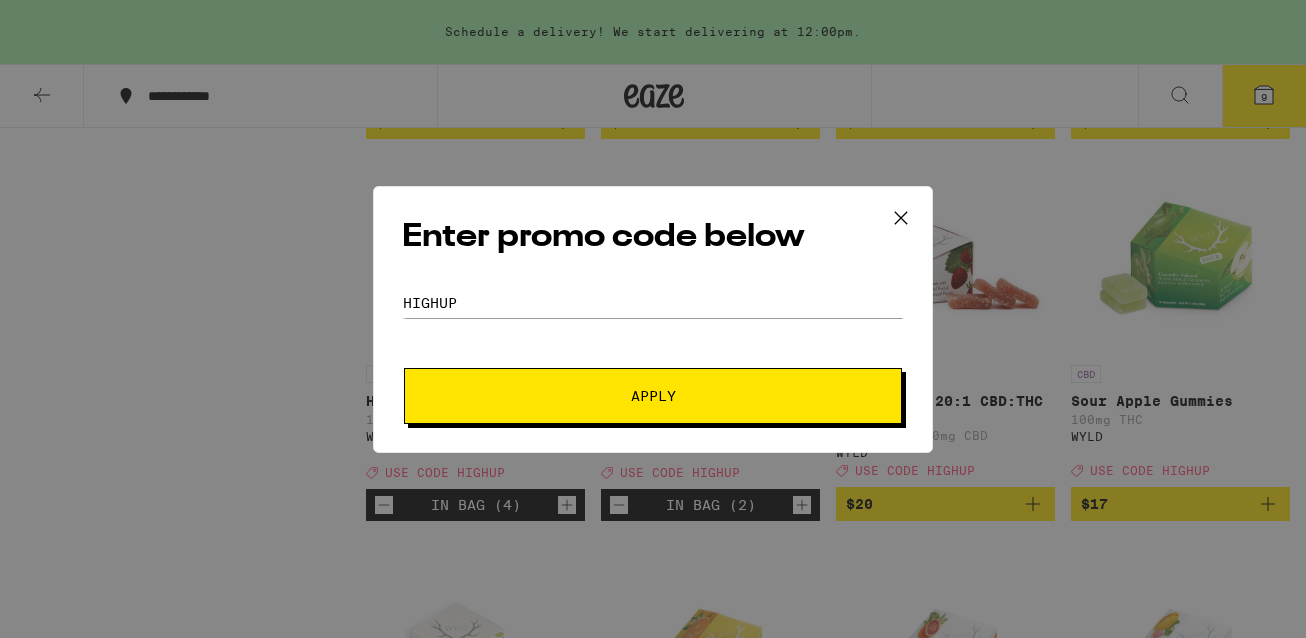 click on "Apply" at bounding box center [653, 396] 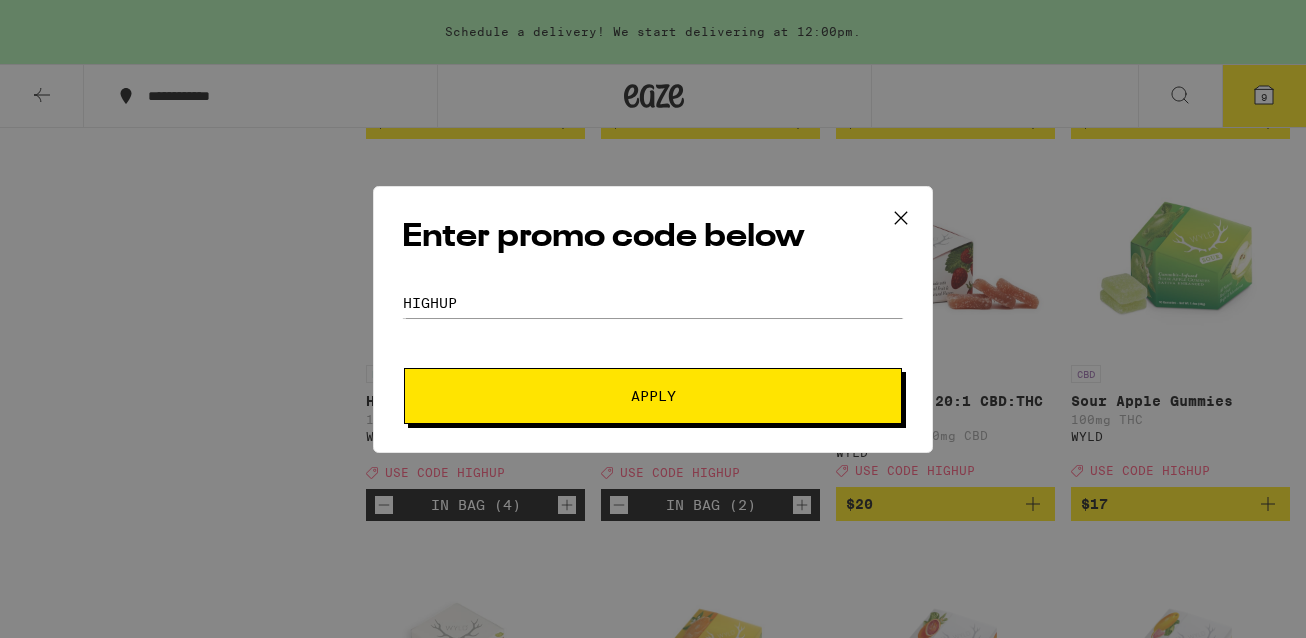click on "Apply" at bounding box center (653, 396) 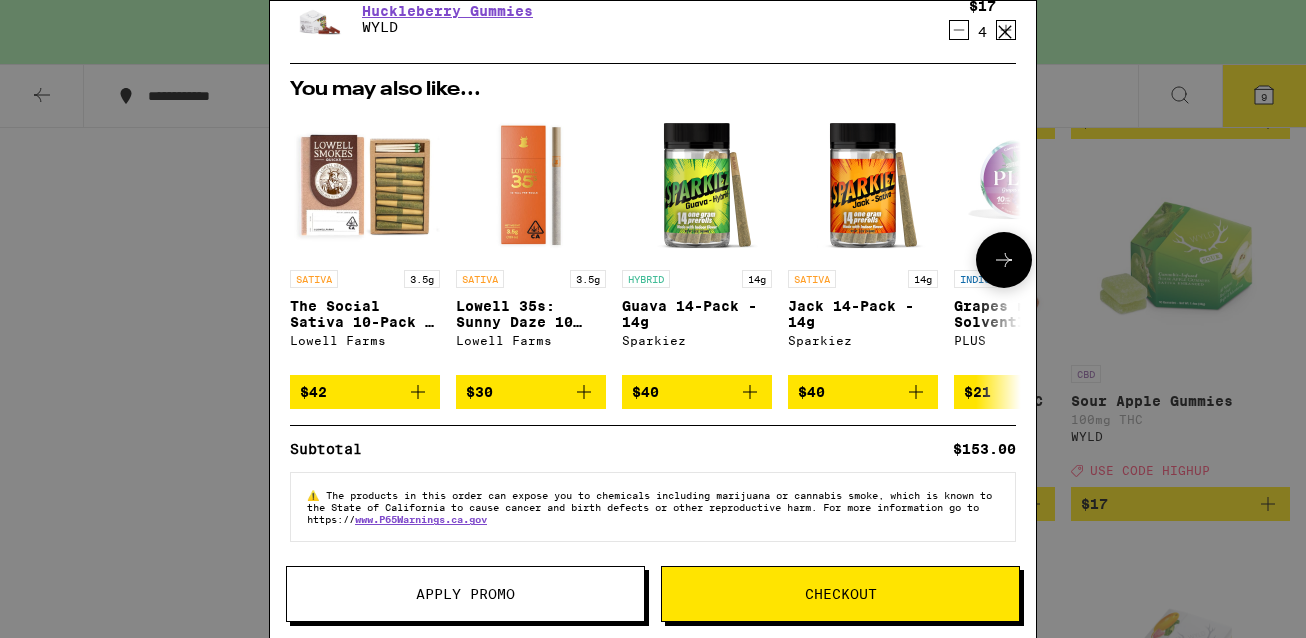 scroll, scrollTop: 0, scrollLeft: 0, axis: both 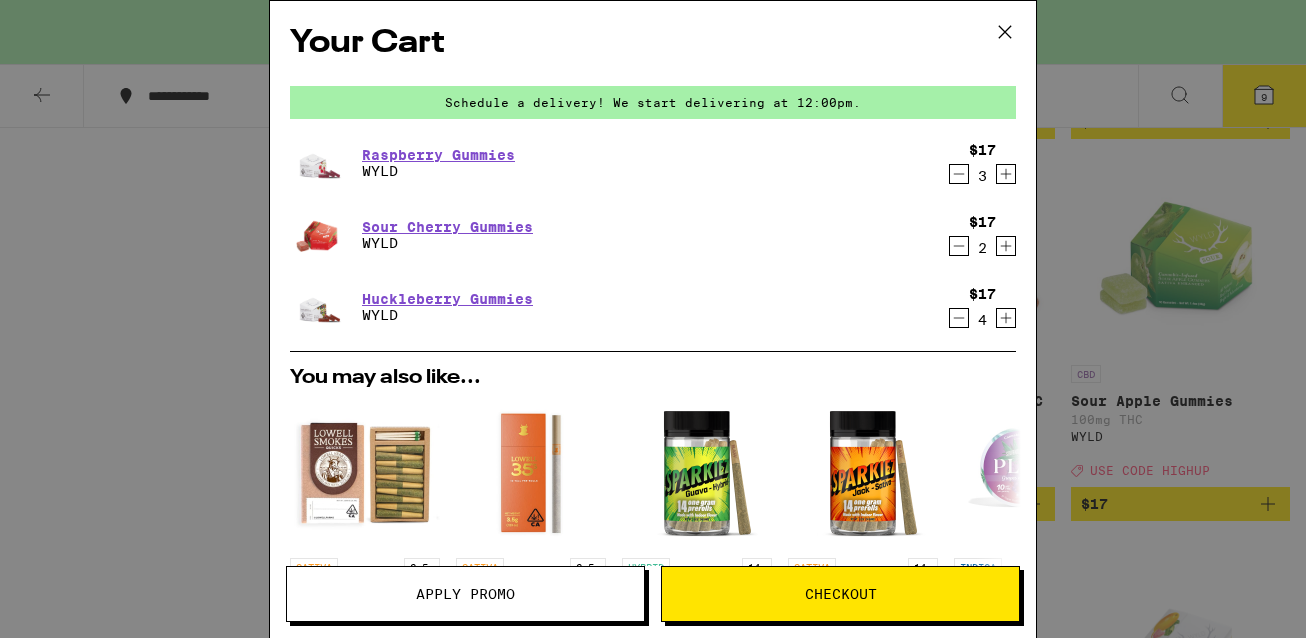 click 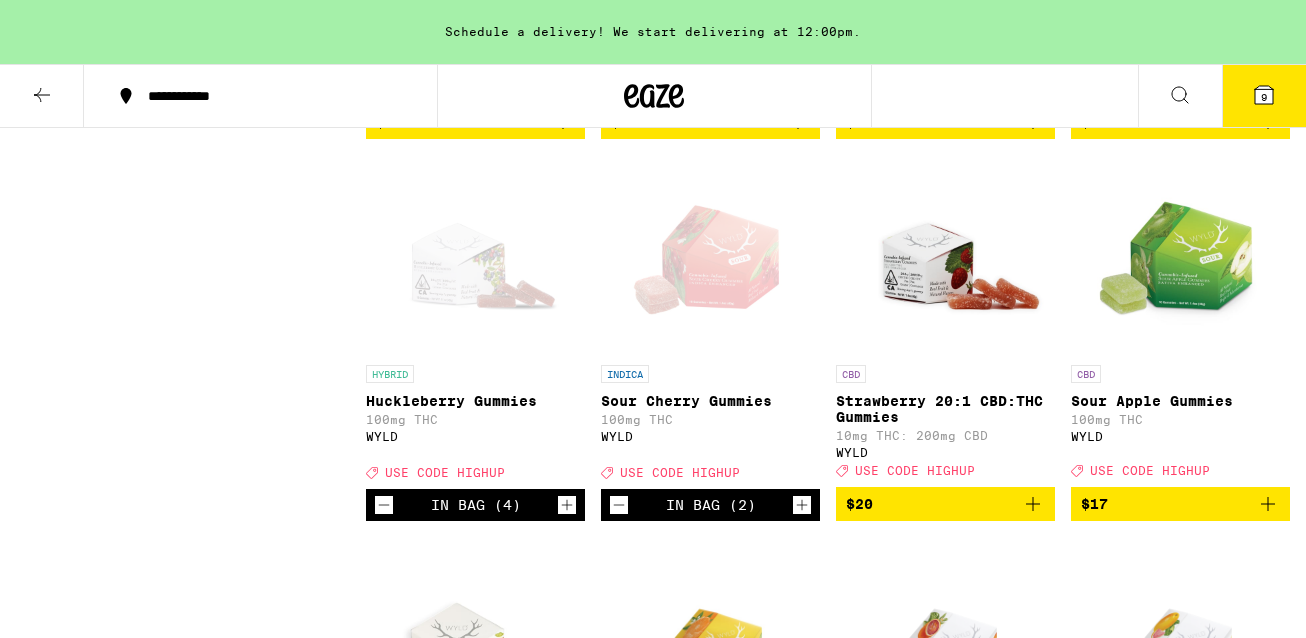 click on "9" at bounding box center [1264, 96] 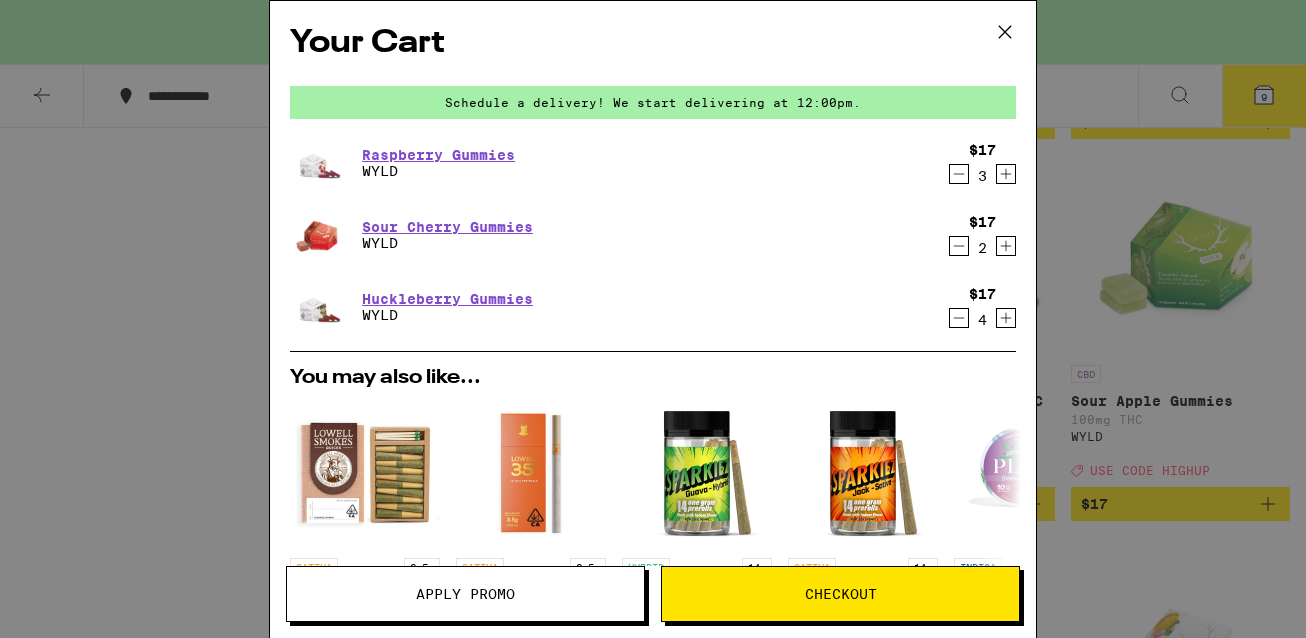 scroll, scrollTop: 302, scrollLeft: 0, axis: vertical 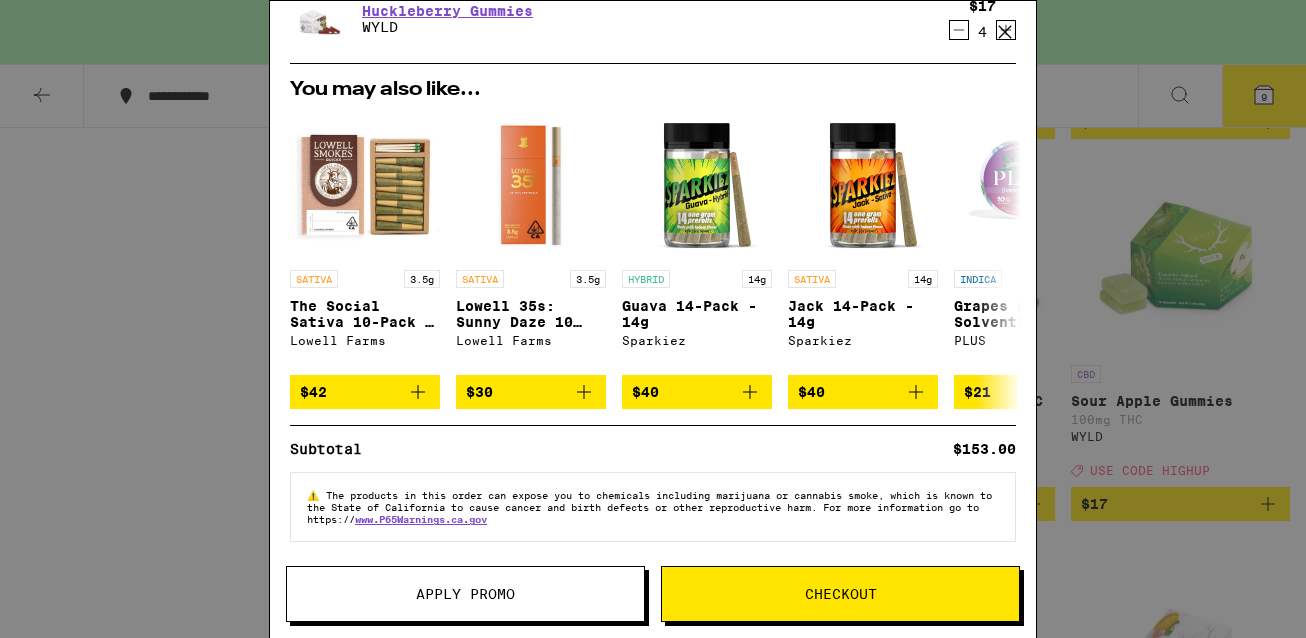 click on "Checkout" at bounding box center (840, 594) 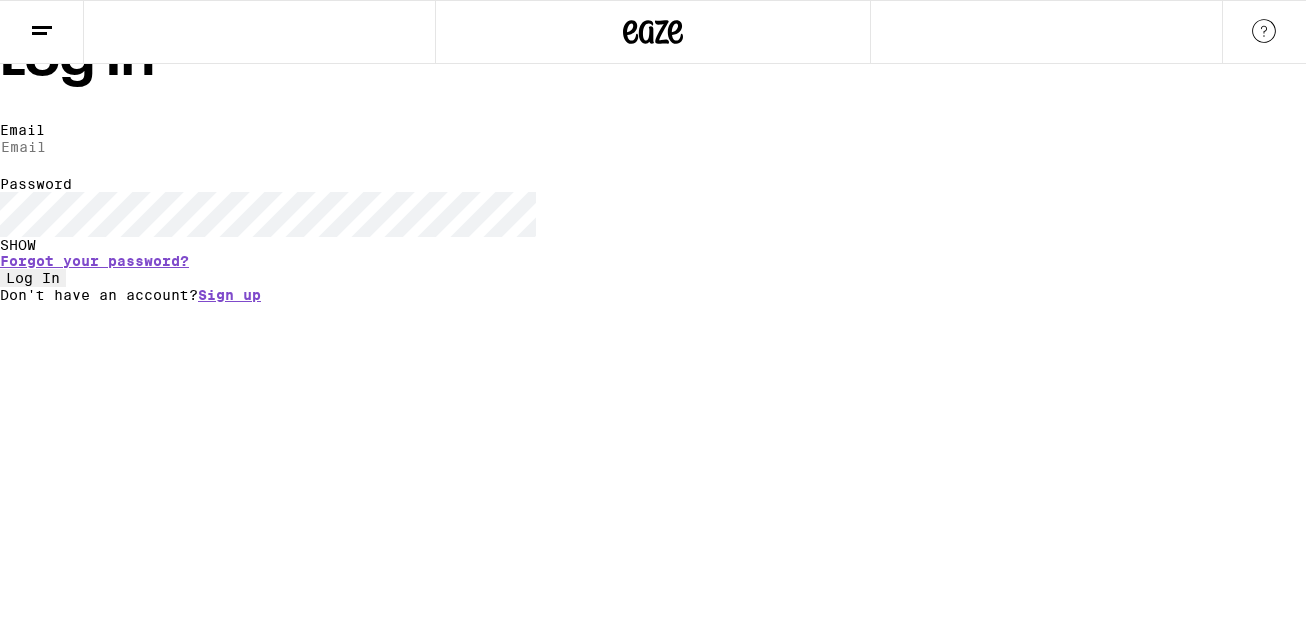 click on "Email" at bounding box center (92, 147) 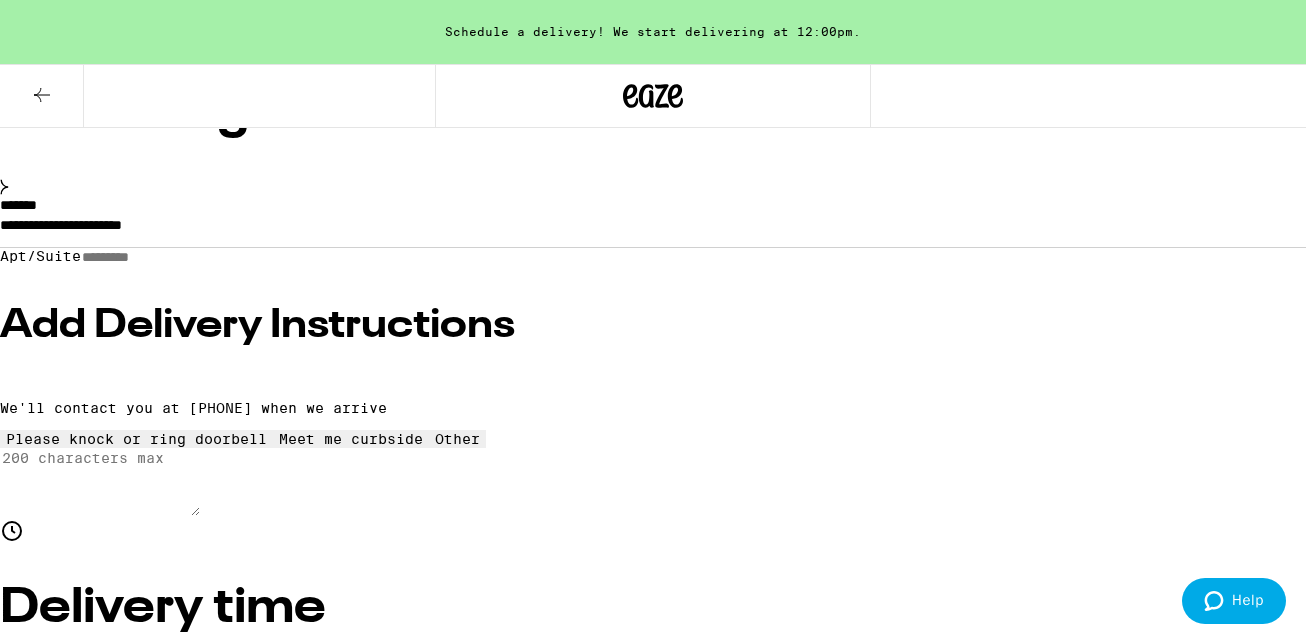 scroll, scrollTop: 0, scrollLeft: 0, axis: both 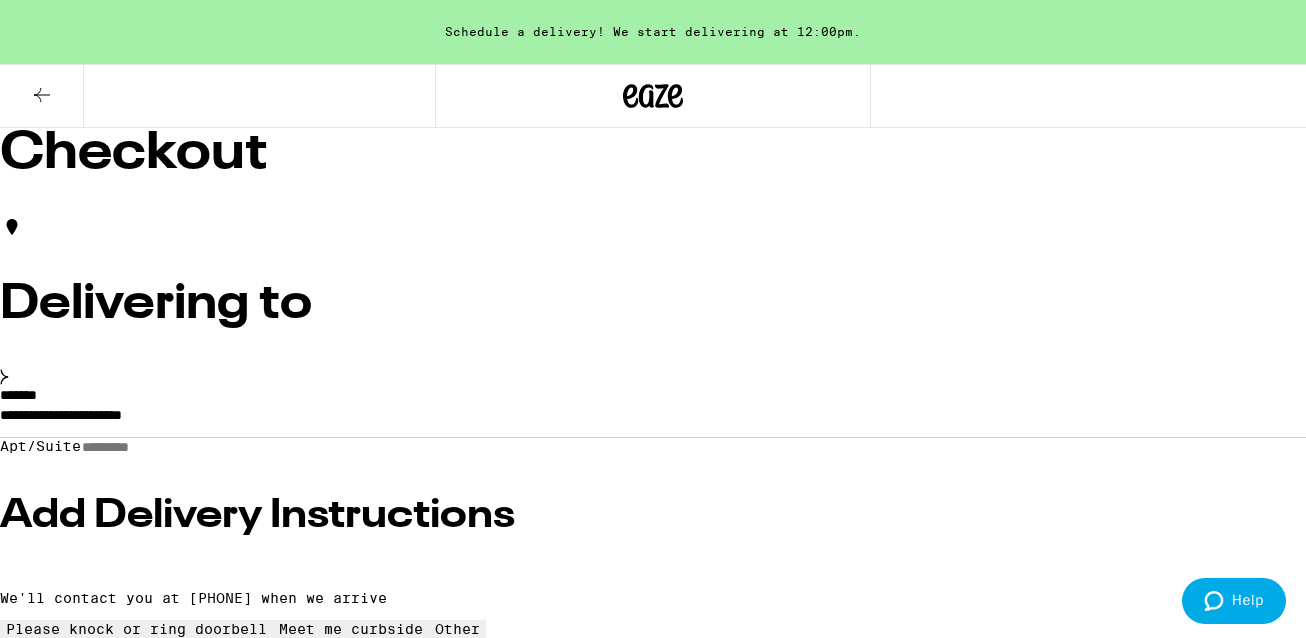 click 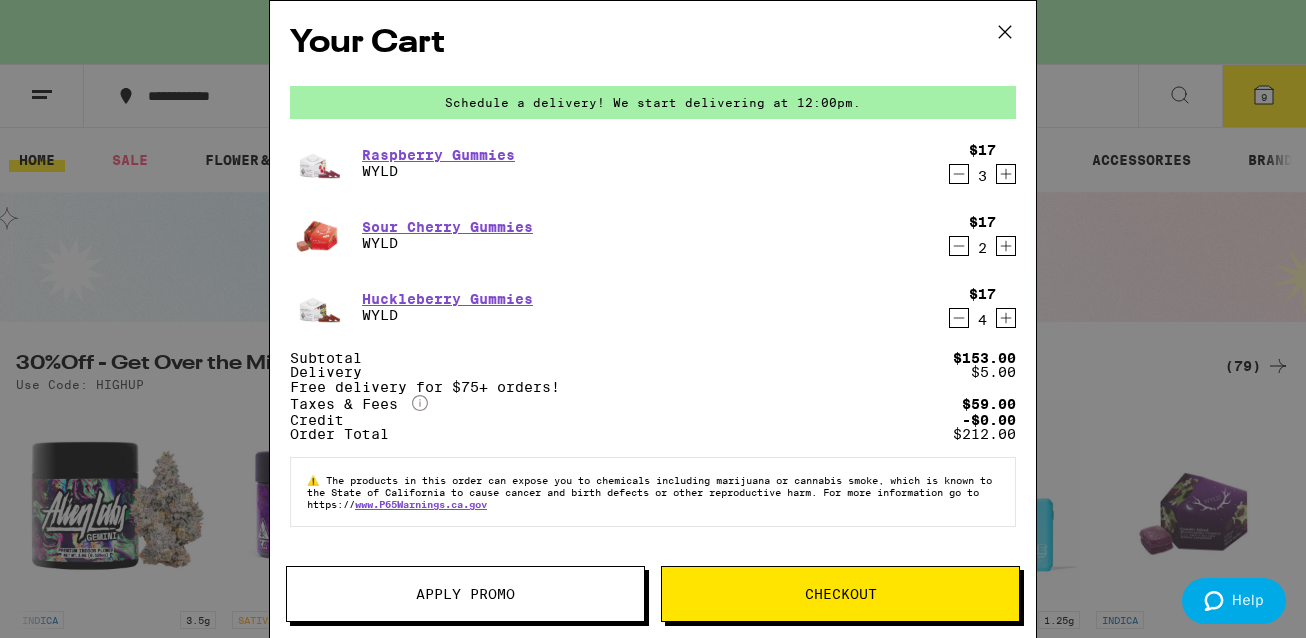 click on "Apply Promo" at bounding box center (465, 594) 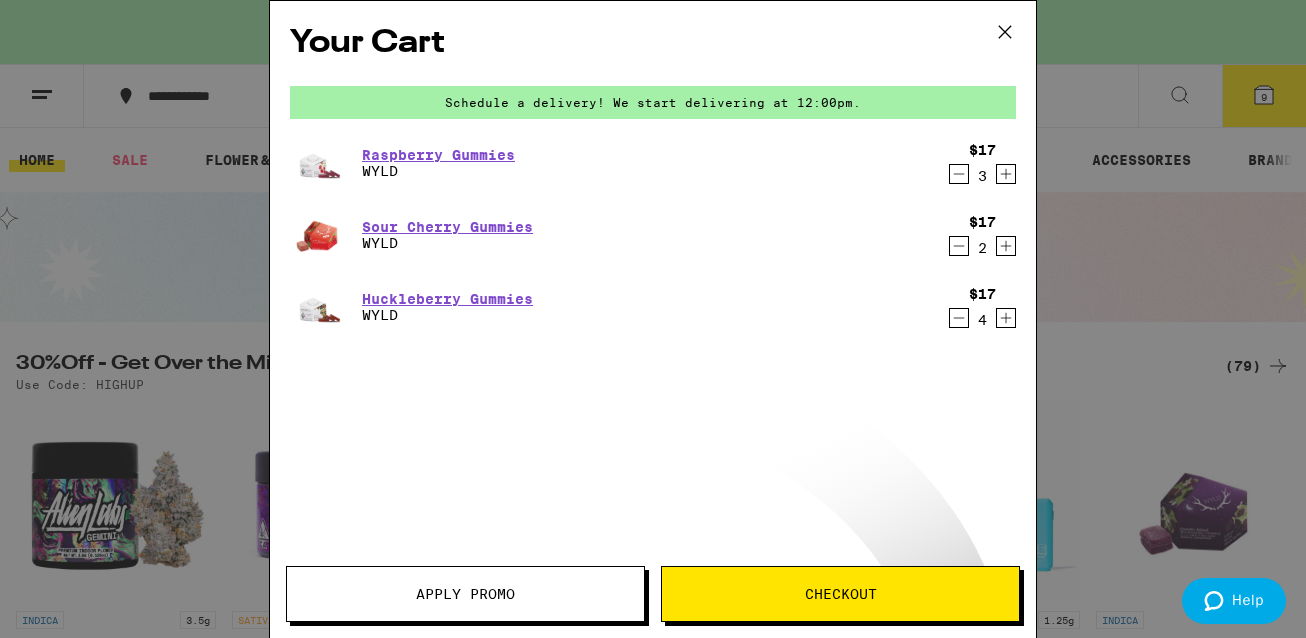 click 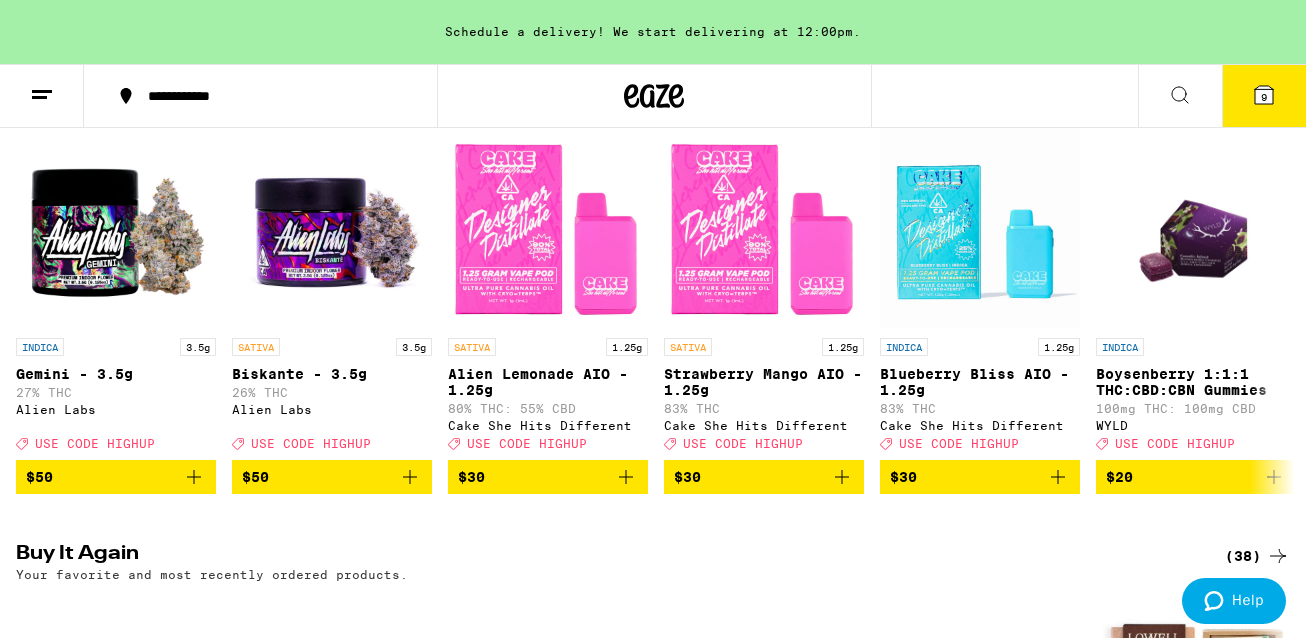 scroll, scrollTop: 0, scrollLeft: 0, axis: both 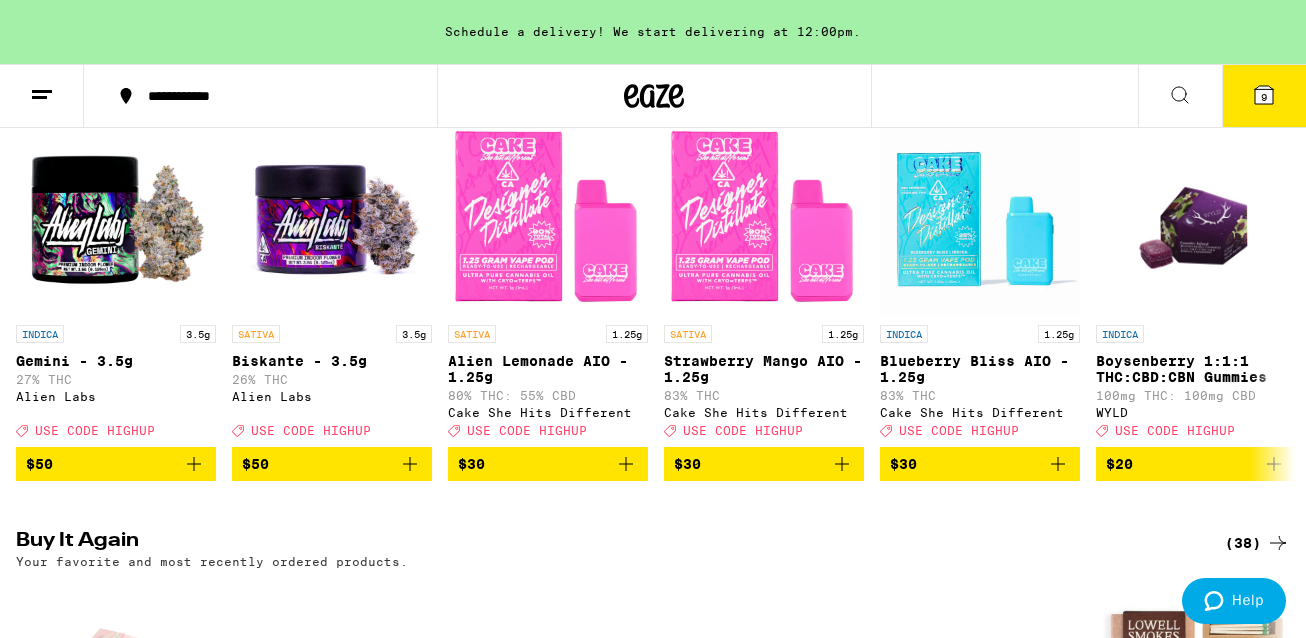 click on "9" at bounding box center (1264, 97) 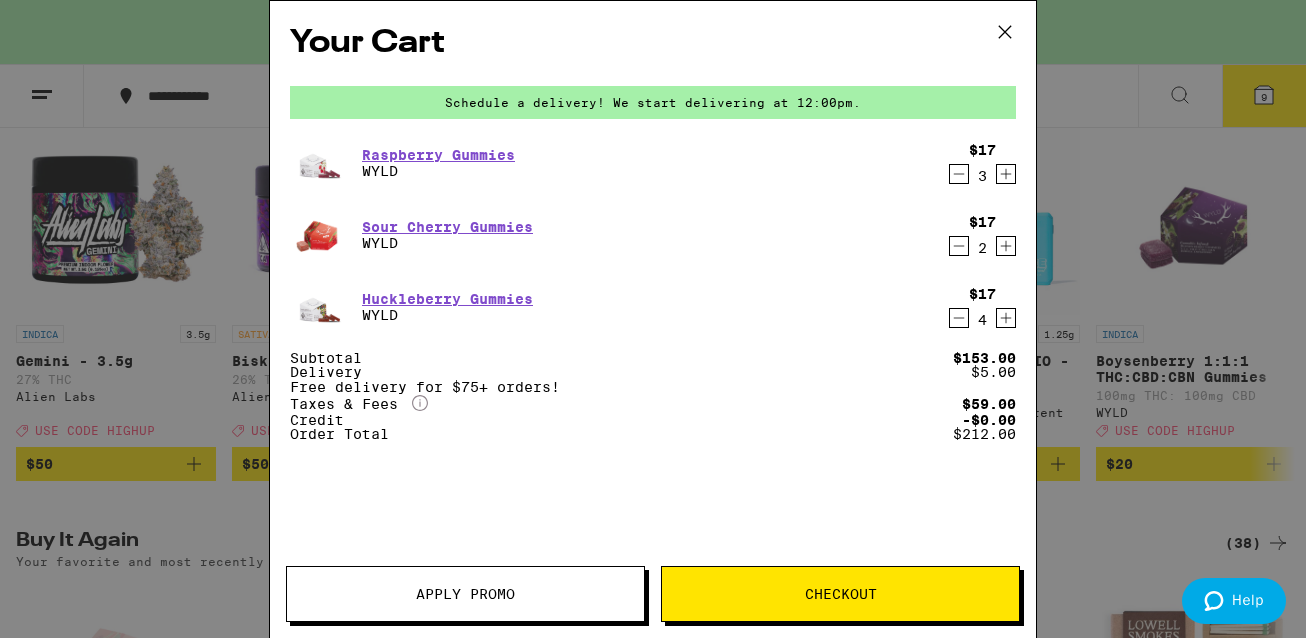 click on "Apply Promo" at bounding box center [465, 594] 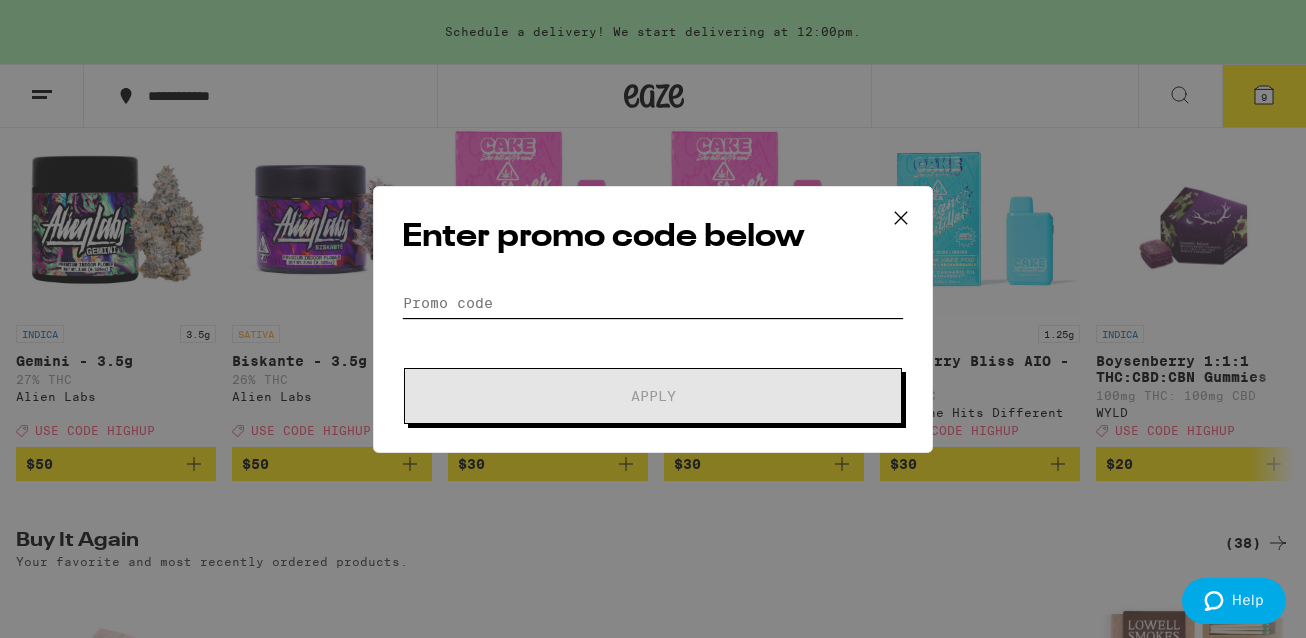 click on "Promo Code" at bounding box center (653, 303) 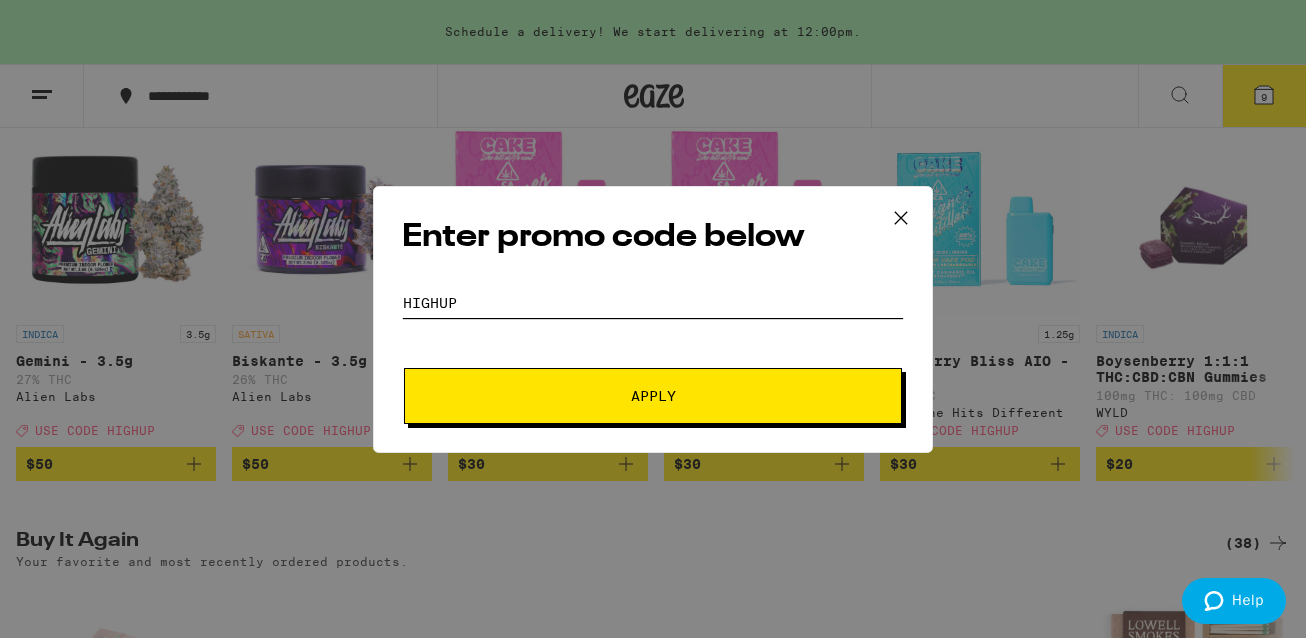 type on "highup" 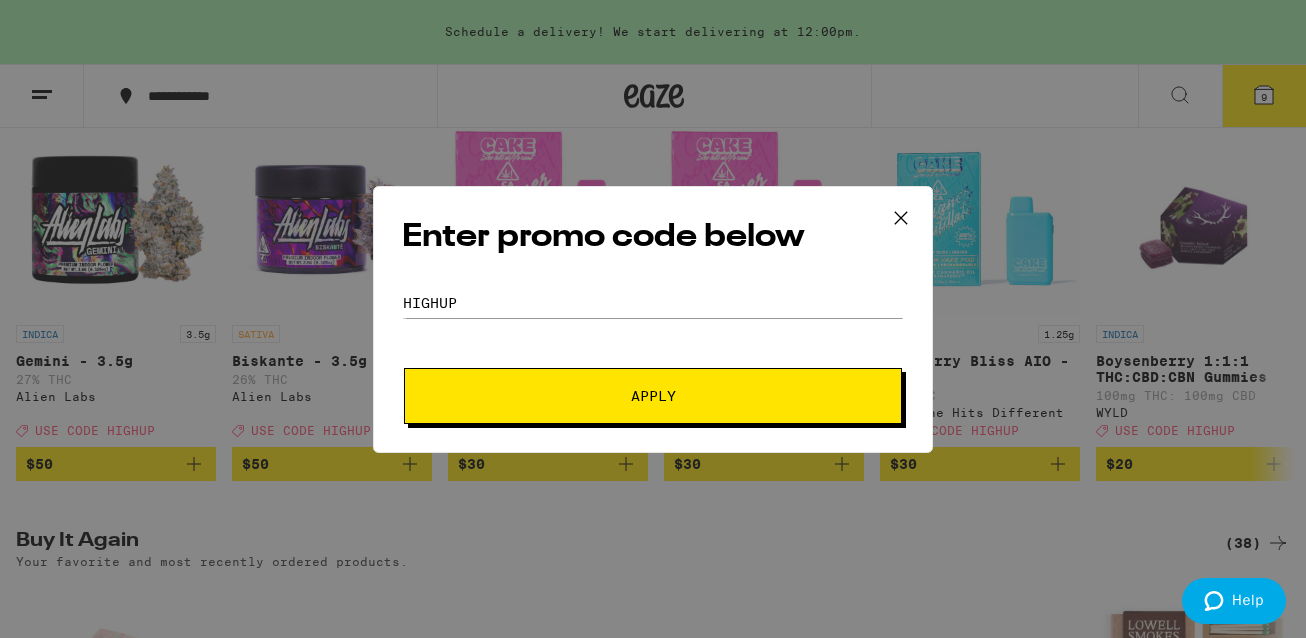 click on "Apply" at bounding box center (653, 396) 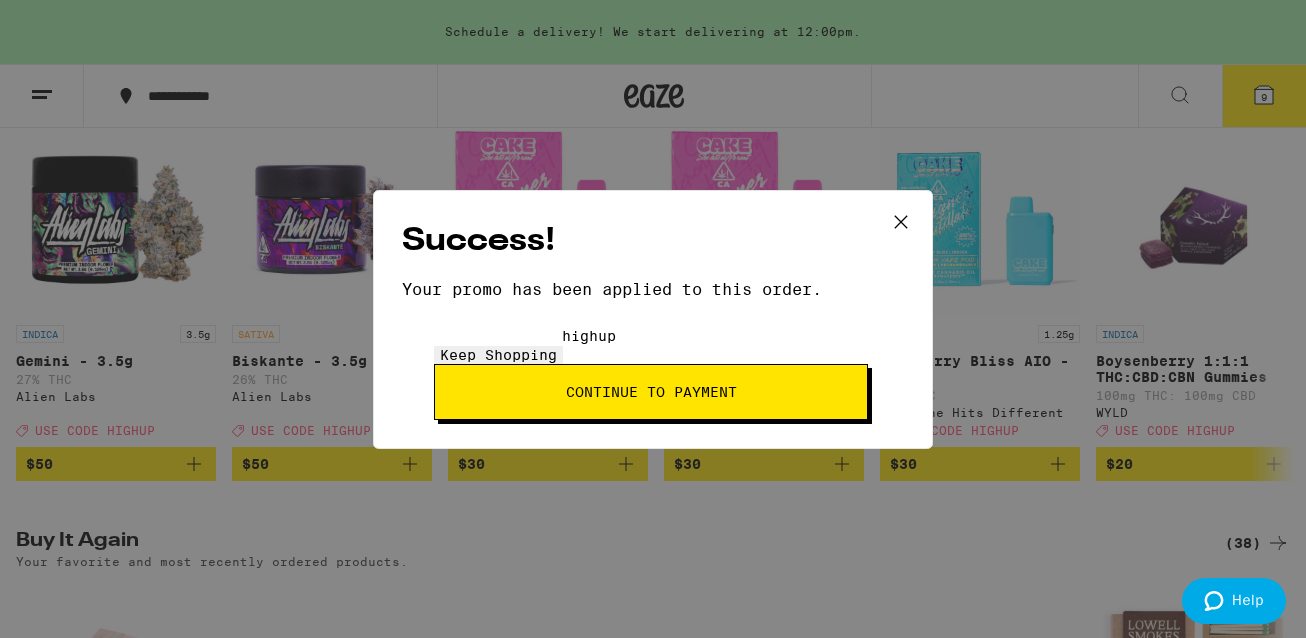 click on "Continue to payment" at bounding box center (651, 392) 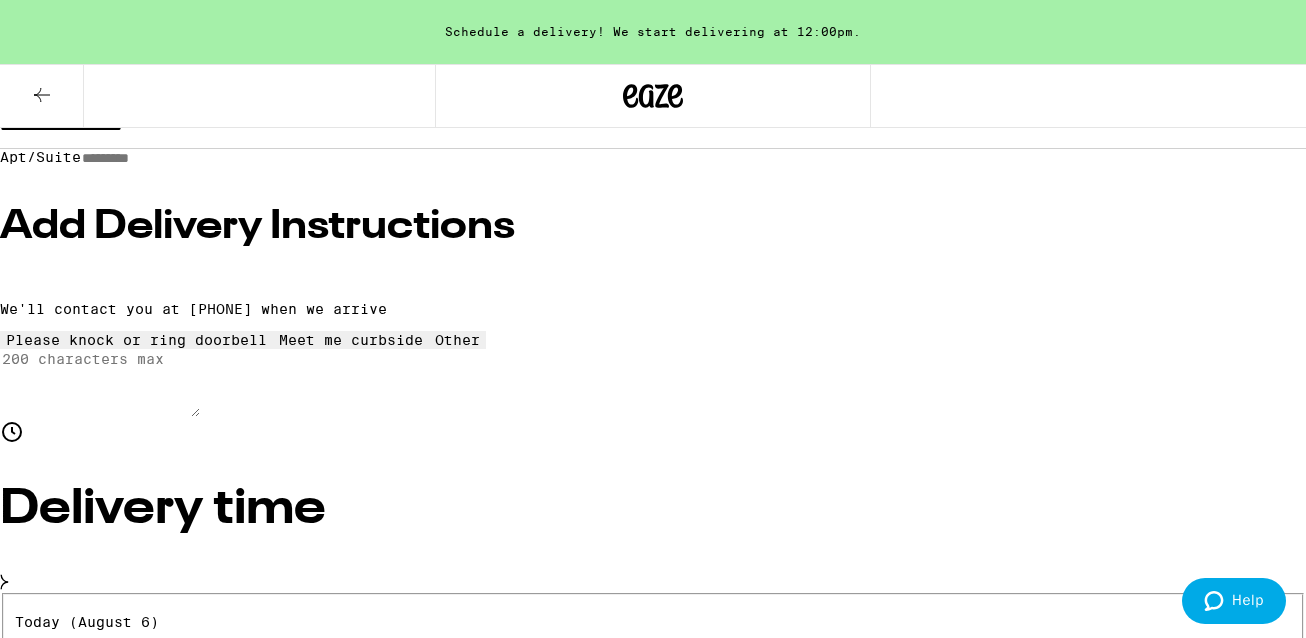 scroll, scrollTop: 296, scrollLeft: 0, axis: vertical 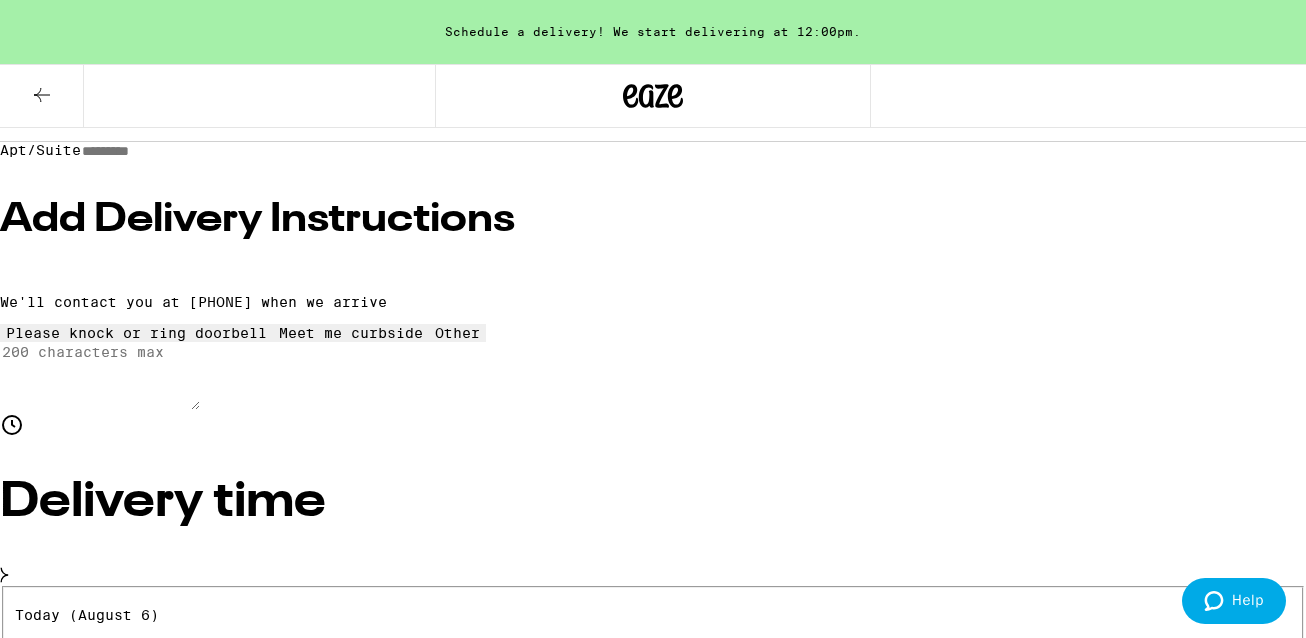 click on "12:00pm - 3:00pm" at bounding box center (108, 648) 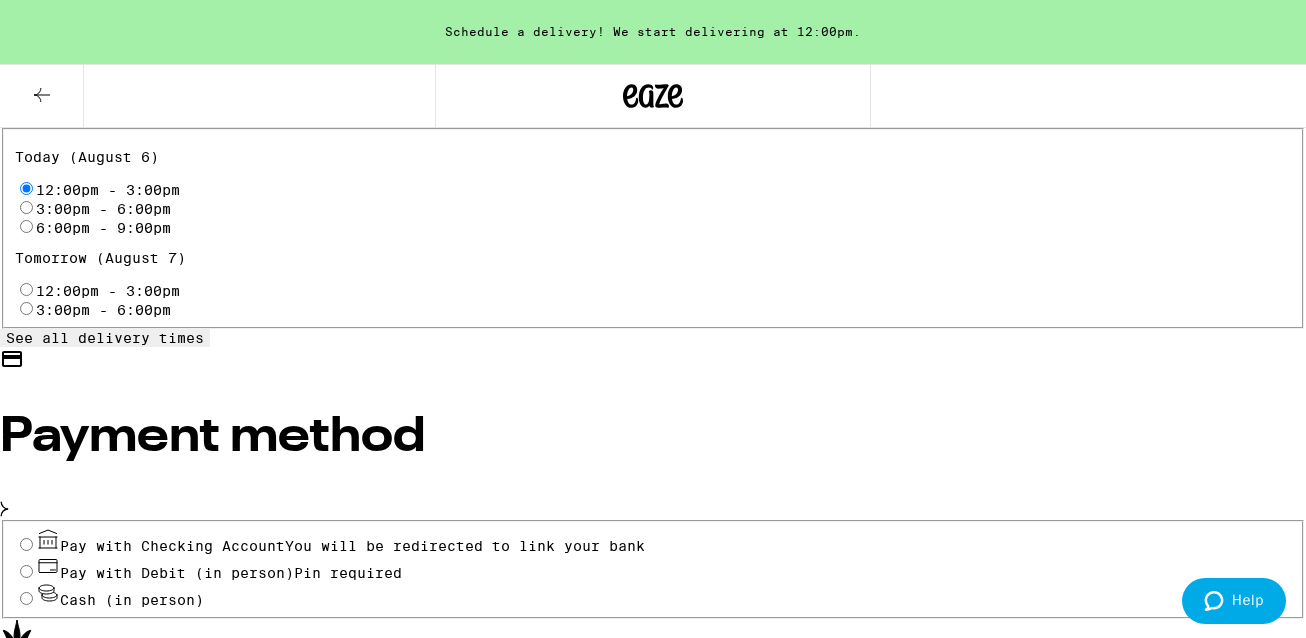 scroll, scrollTop: 755, scrollLeft: 0, axis: vertical 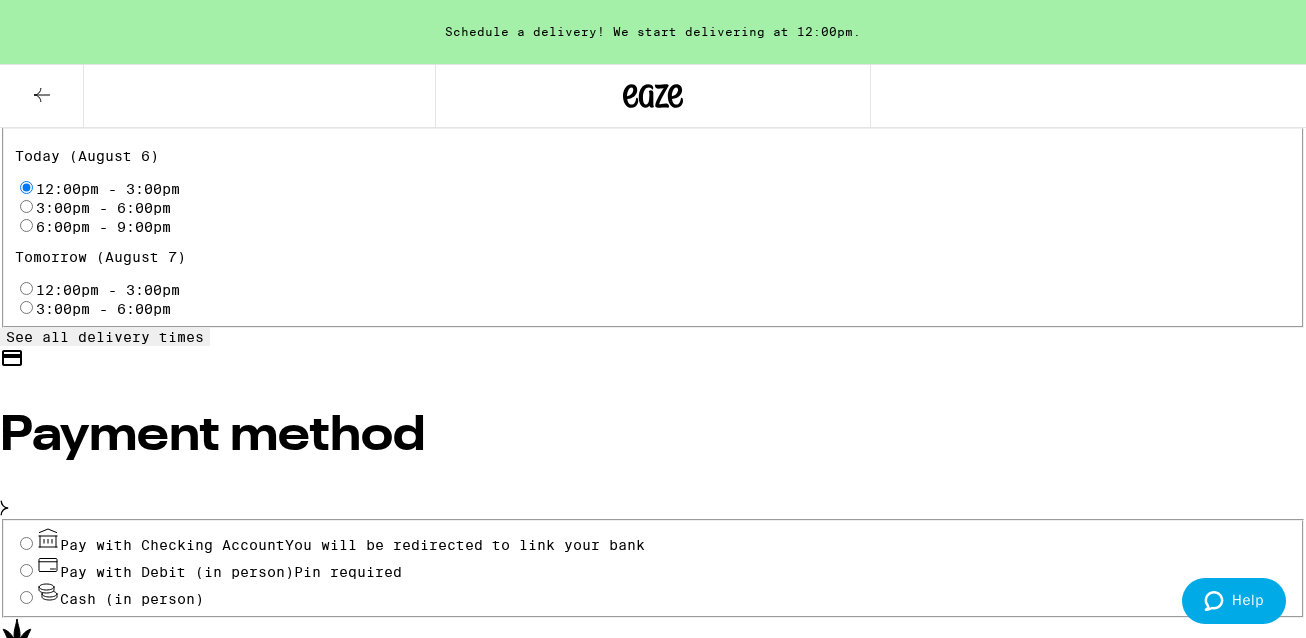 click on "Pin required" at bounding box center [348, 572] 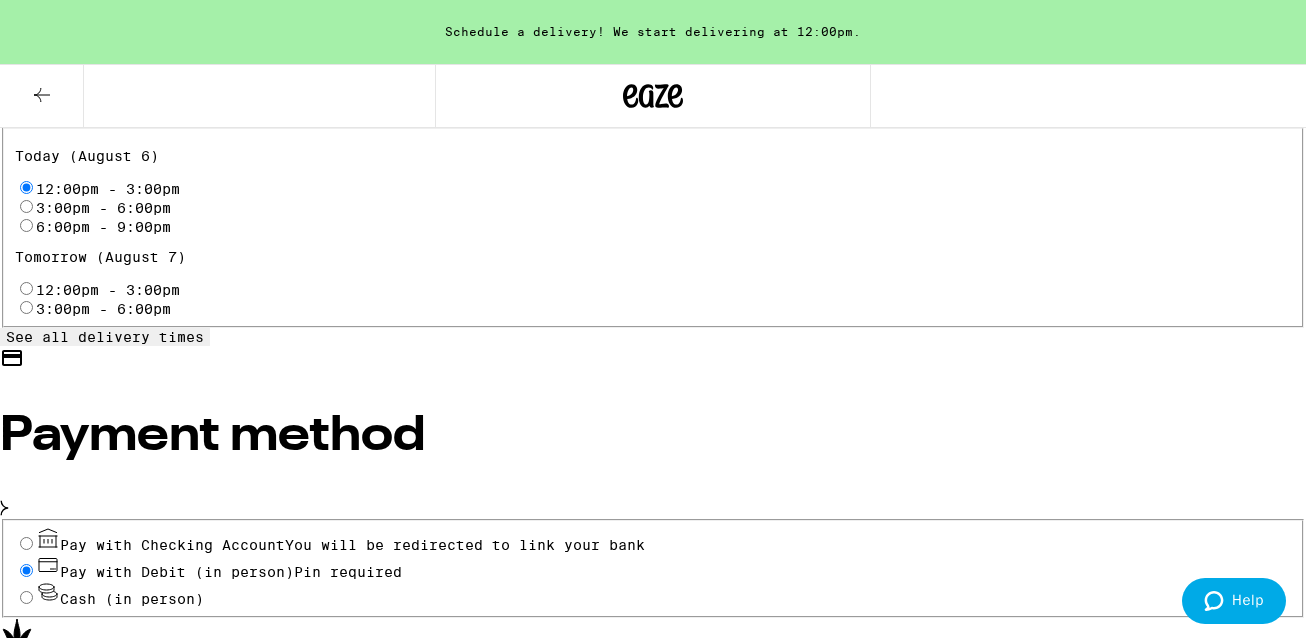 radio on "true" 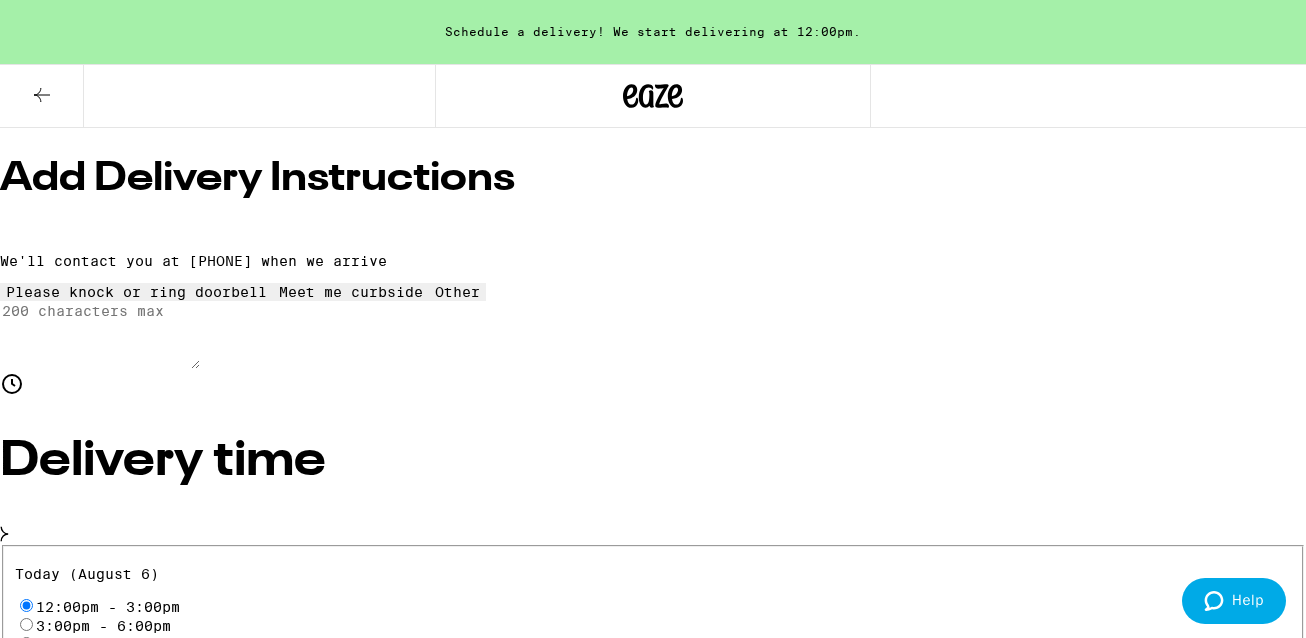 scroll, scrollTop: 344, scrollLeft: 0, axis: vertical 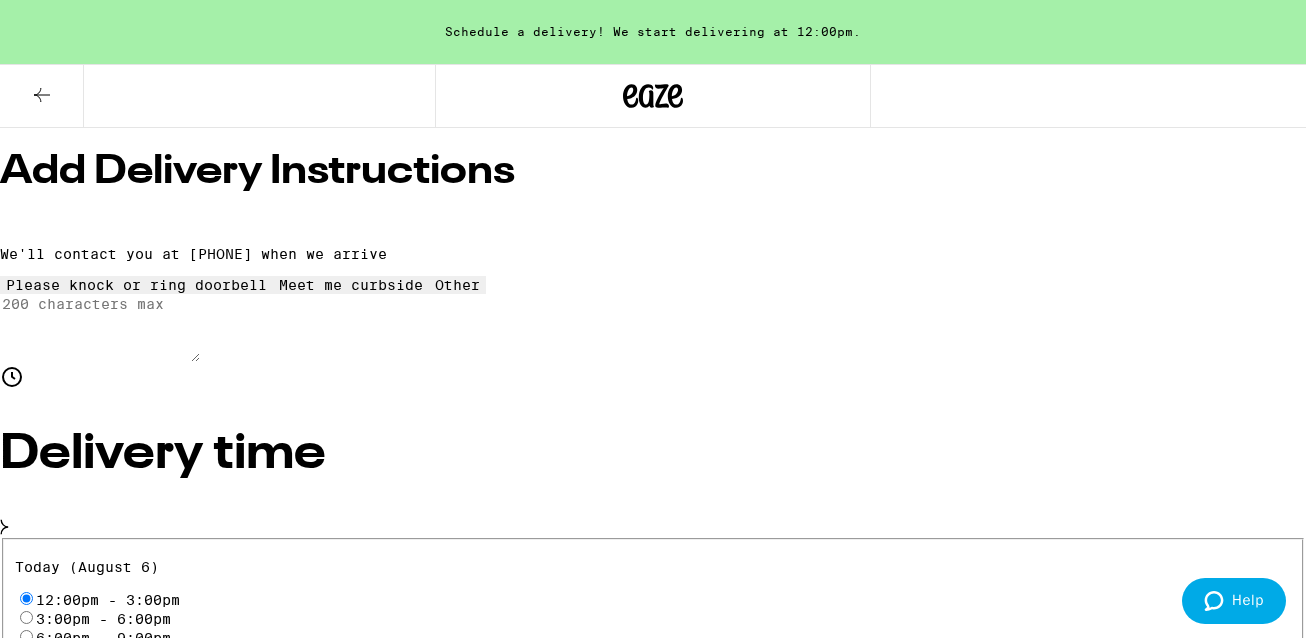 click on "Place Order" at bounding box center [55, 1856] 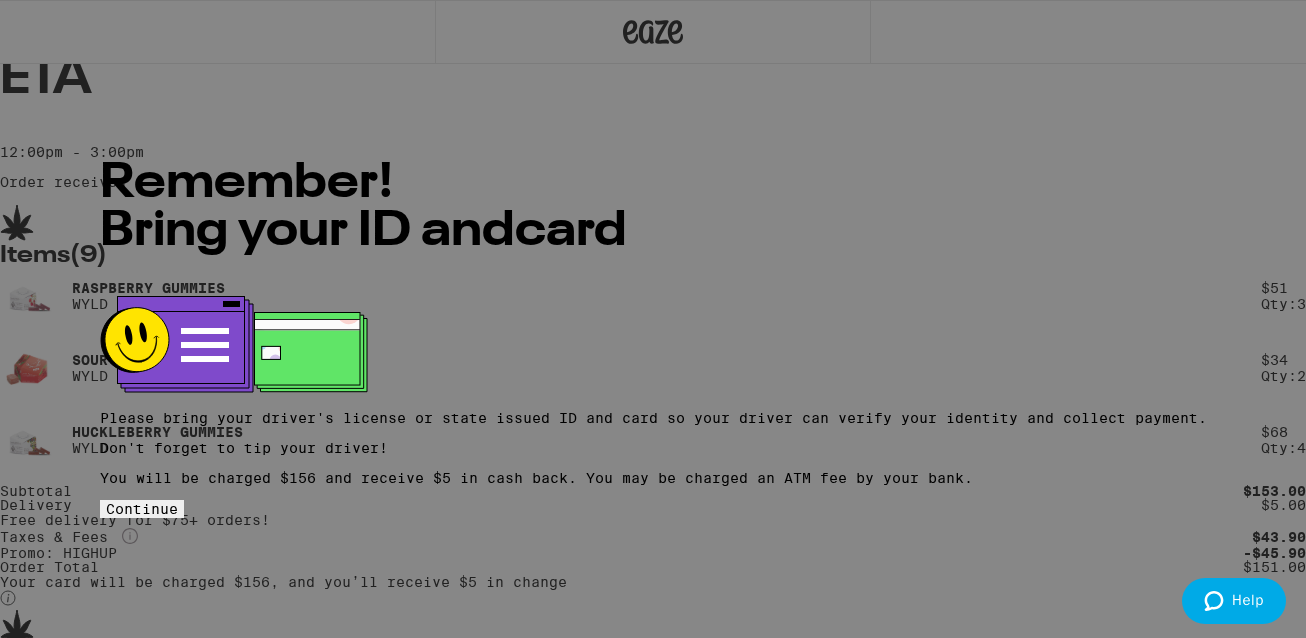 click on "Continue" at bounding box center [142, 509] 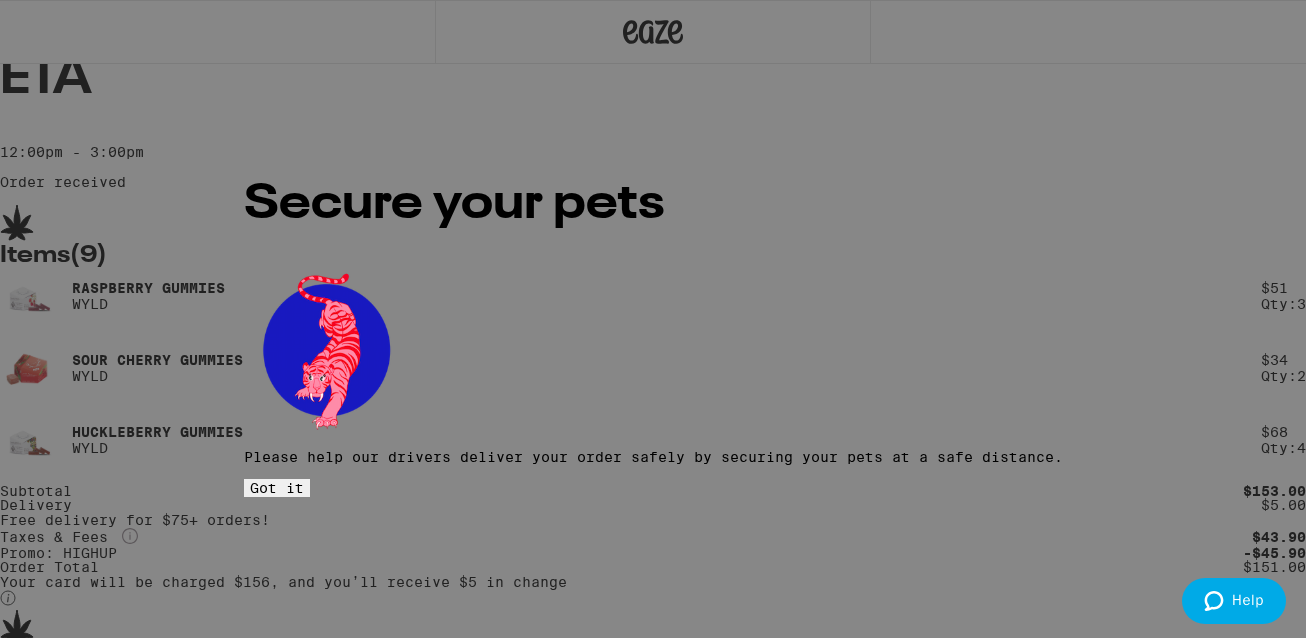click on "Got it" at bounding box center [277, 488] 